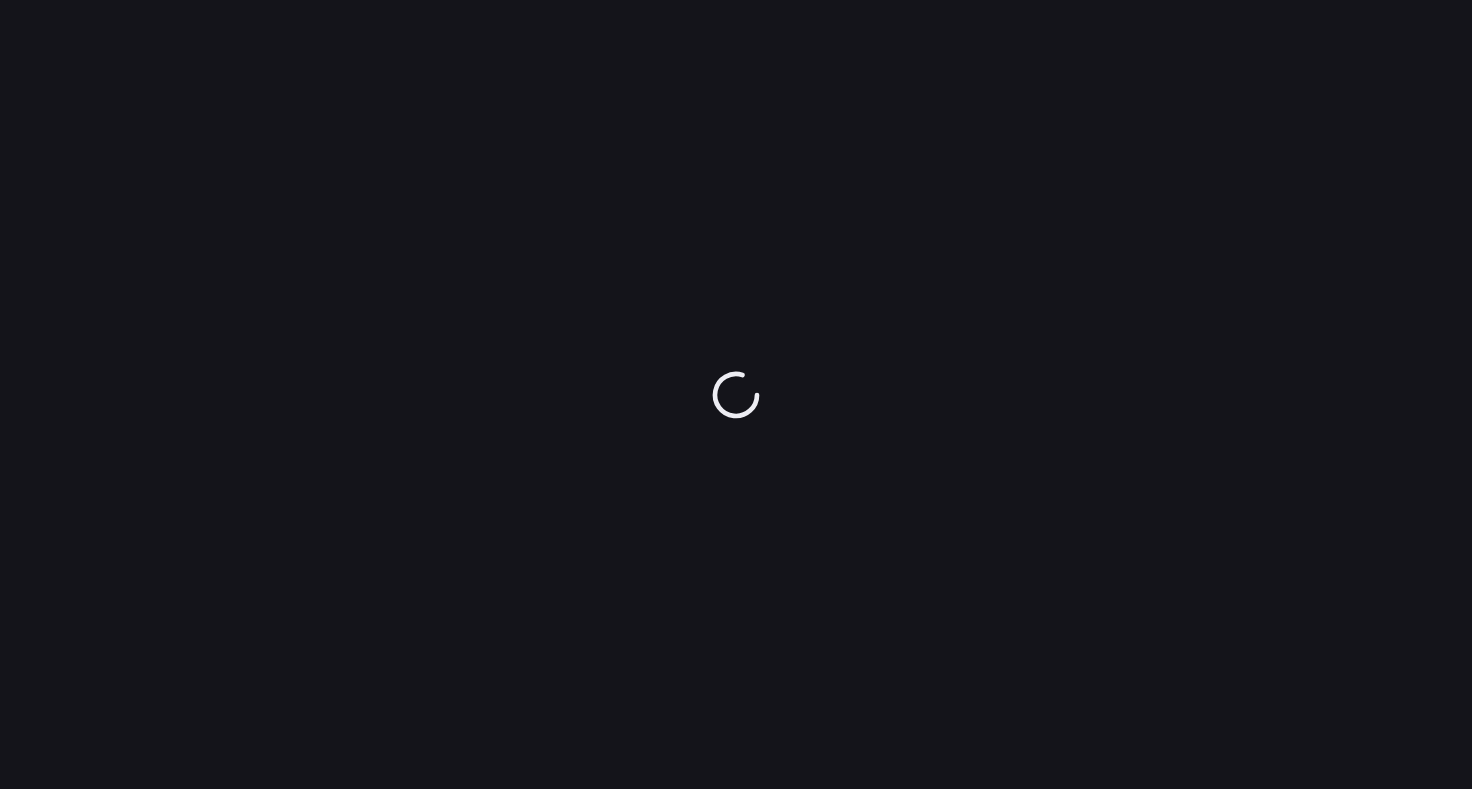 scroll, scrollTop: 0, scrollLeft: 0, axis: both 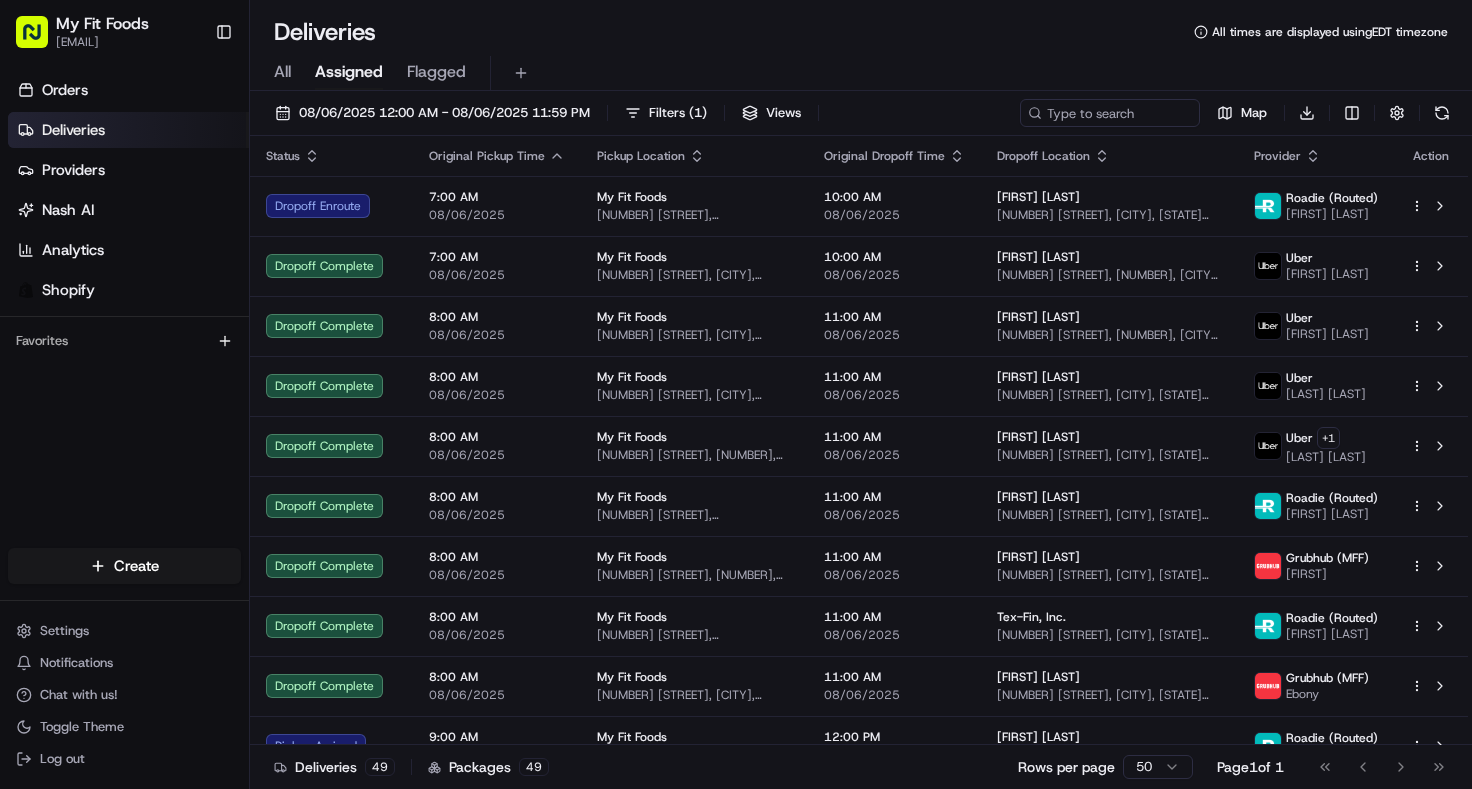 click on "All" at bounding box center (282, 72) 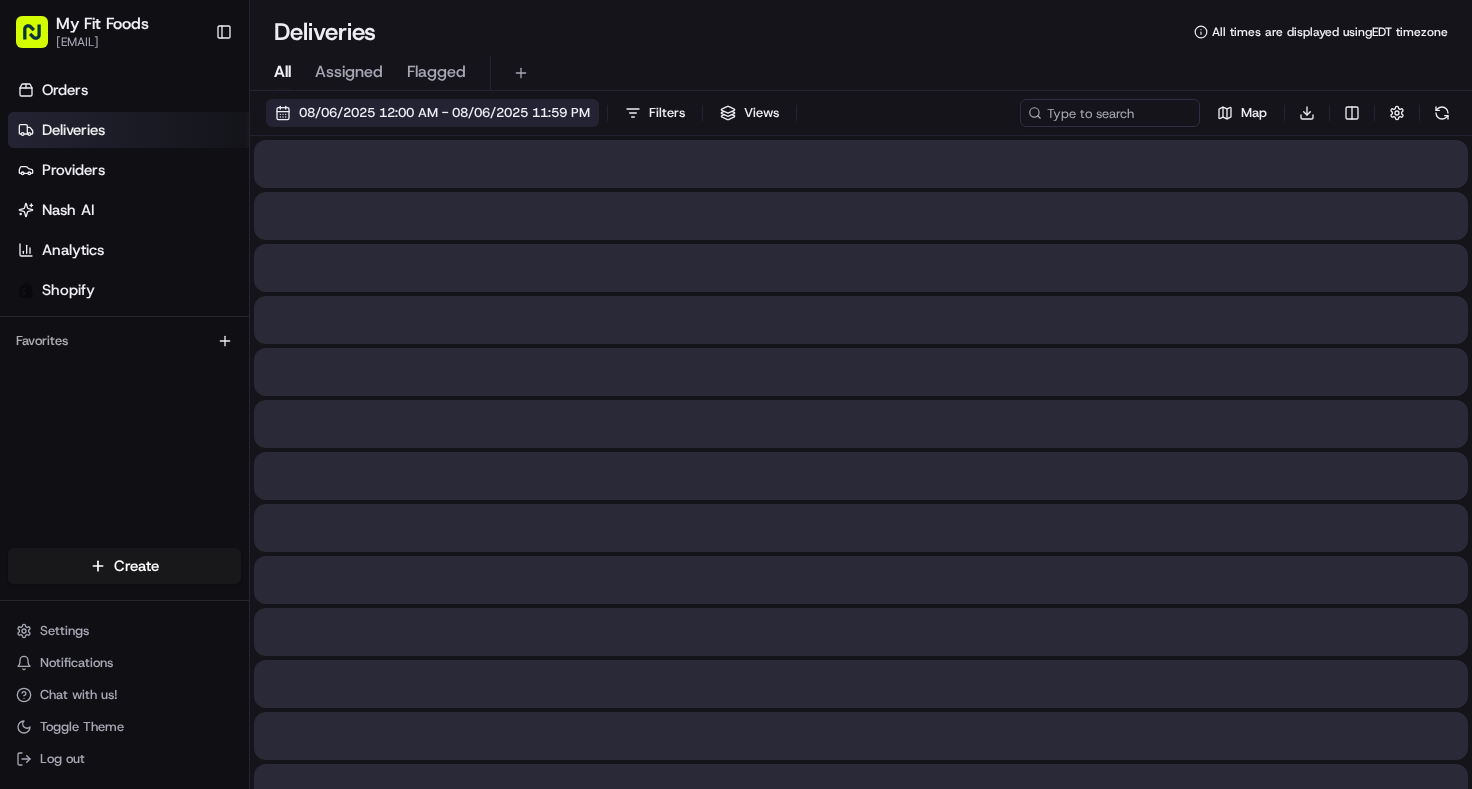 click on "08/06/2025 12:00 AM - 08/06/2025 11:59 PM" at bounding box center [432, 113] 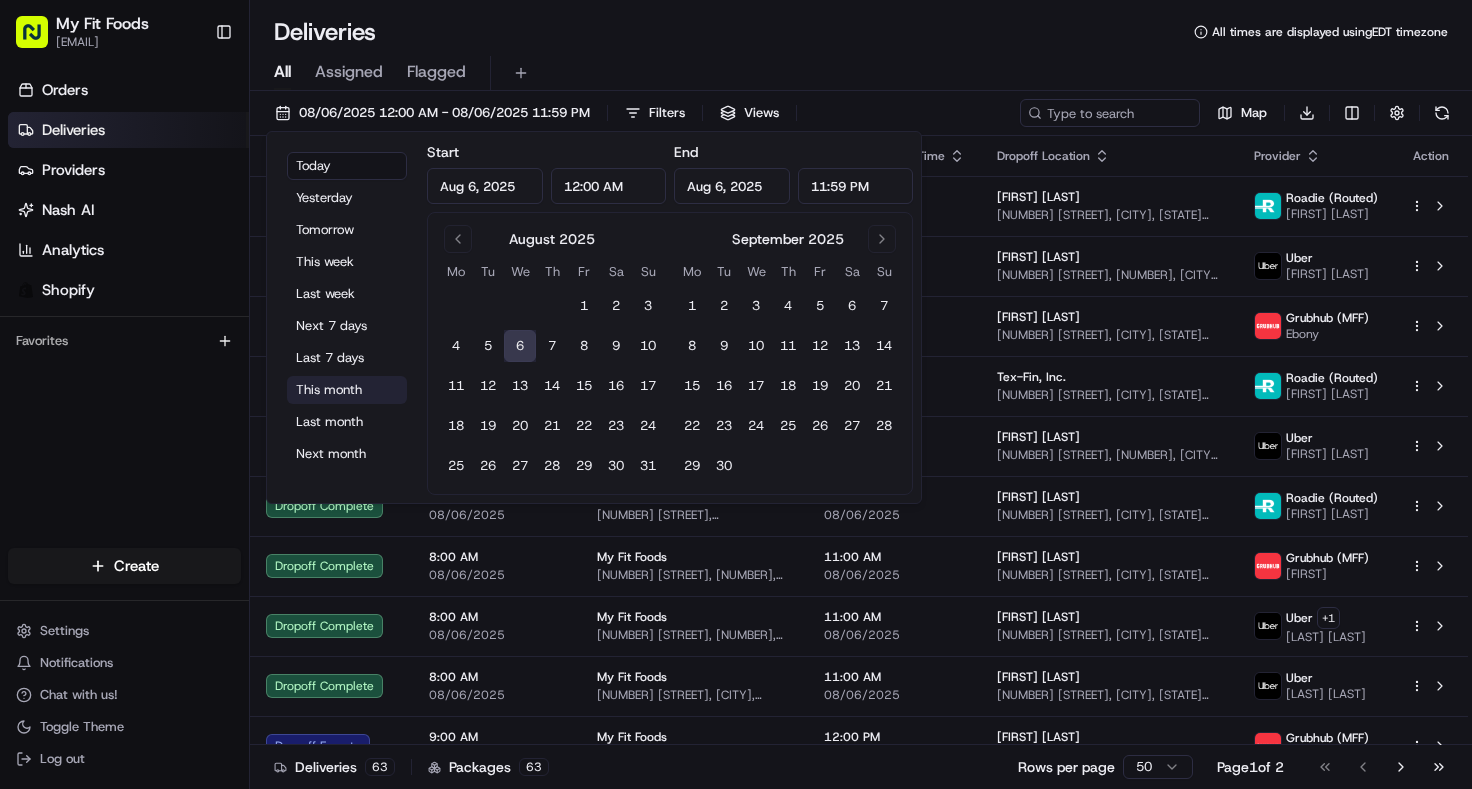 click on "This month" at bounding box center (347, 390) 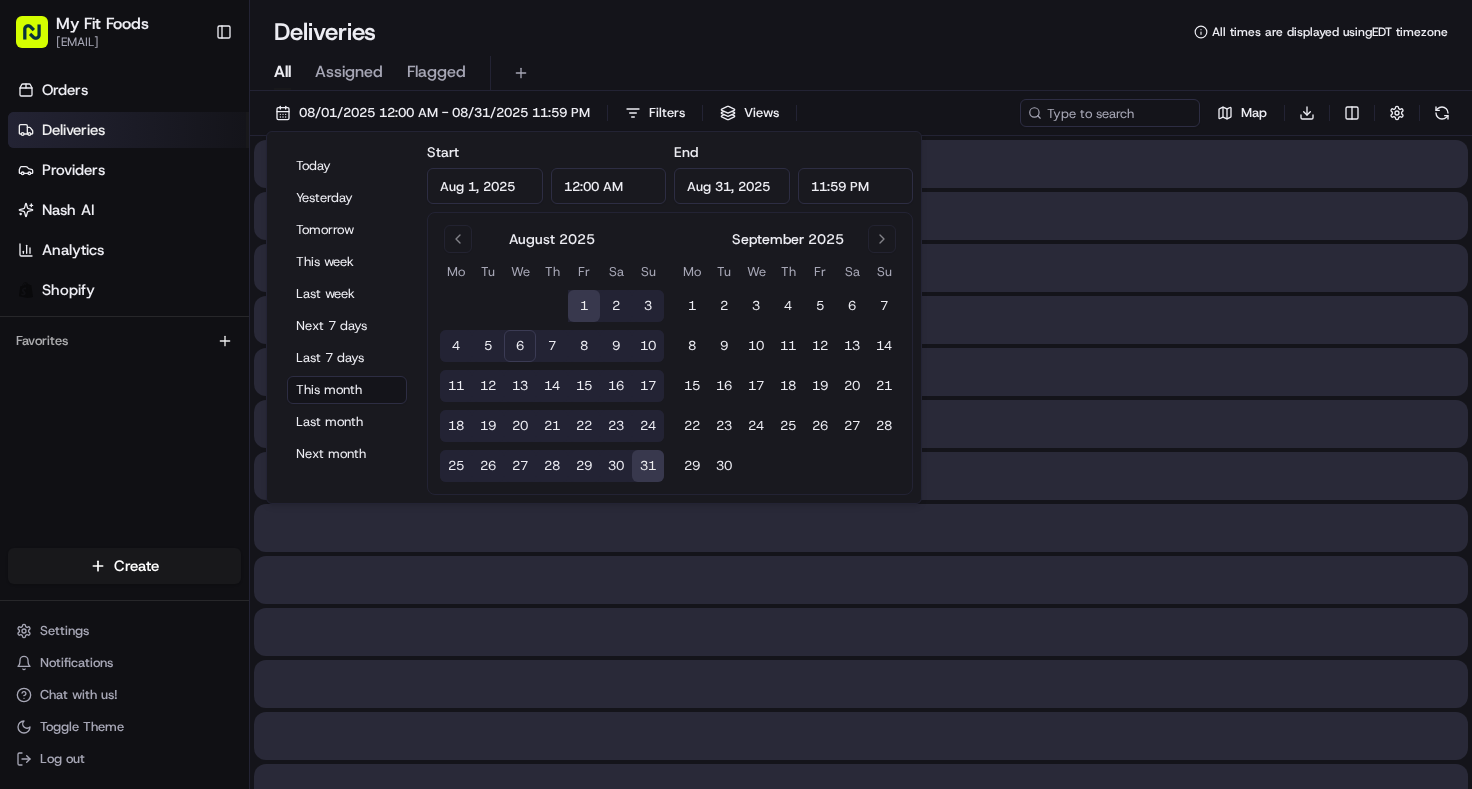 click on "All Assigned Flagged" at bounding box center [861, 73] 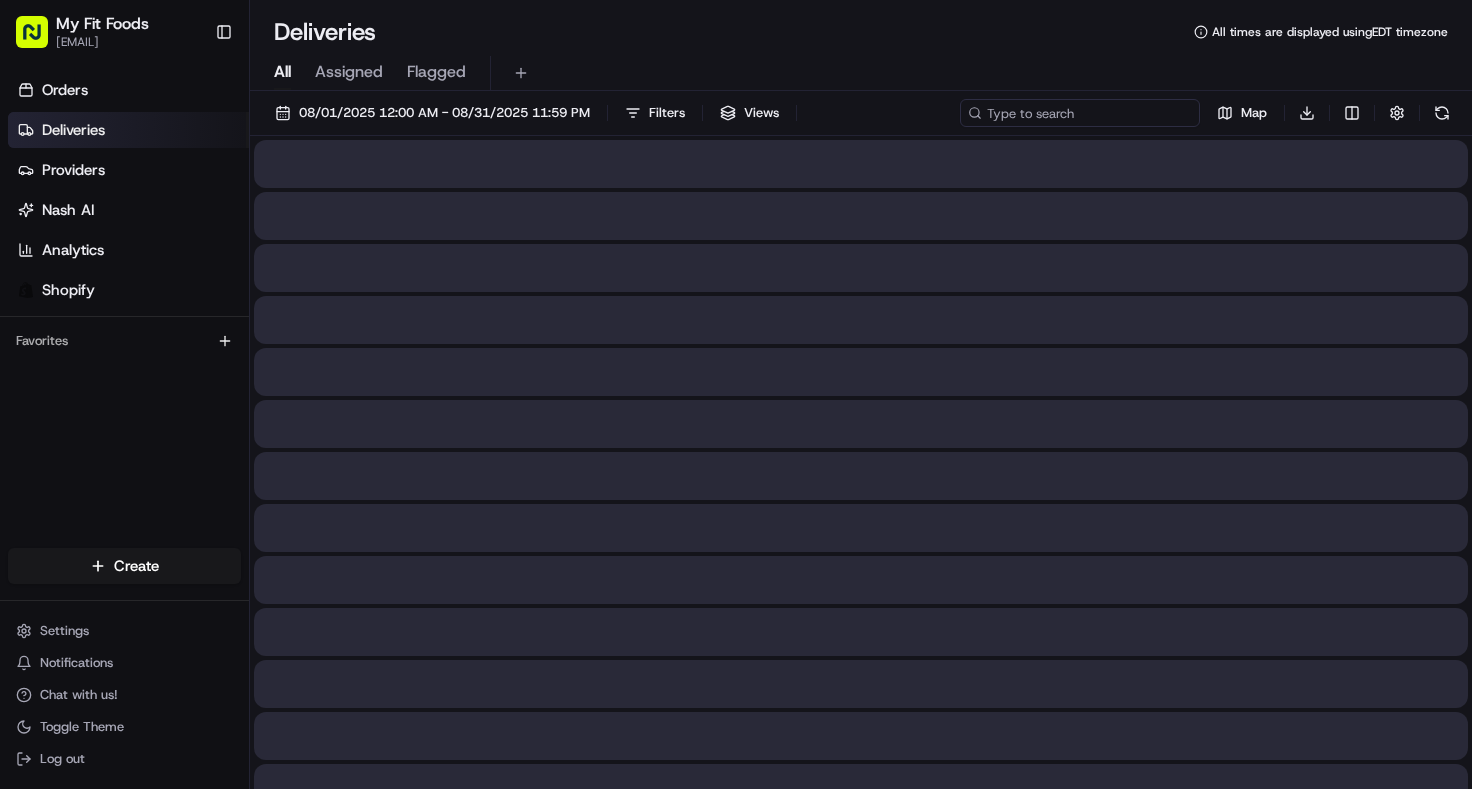 click at bounding box center (1080, 113) 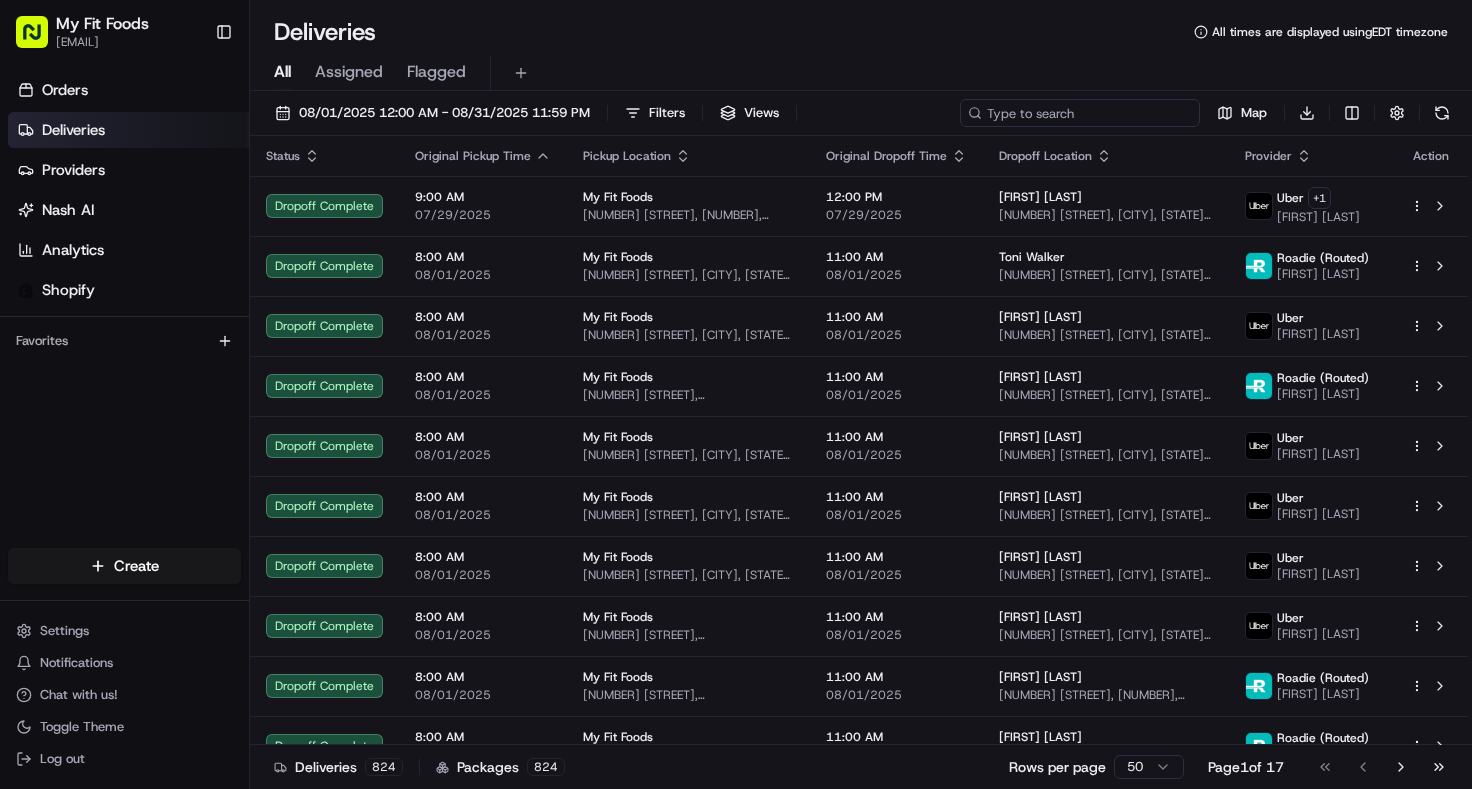 paste on "#834952 Complete" 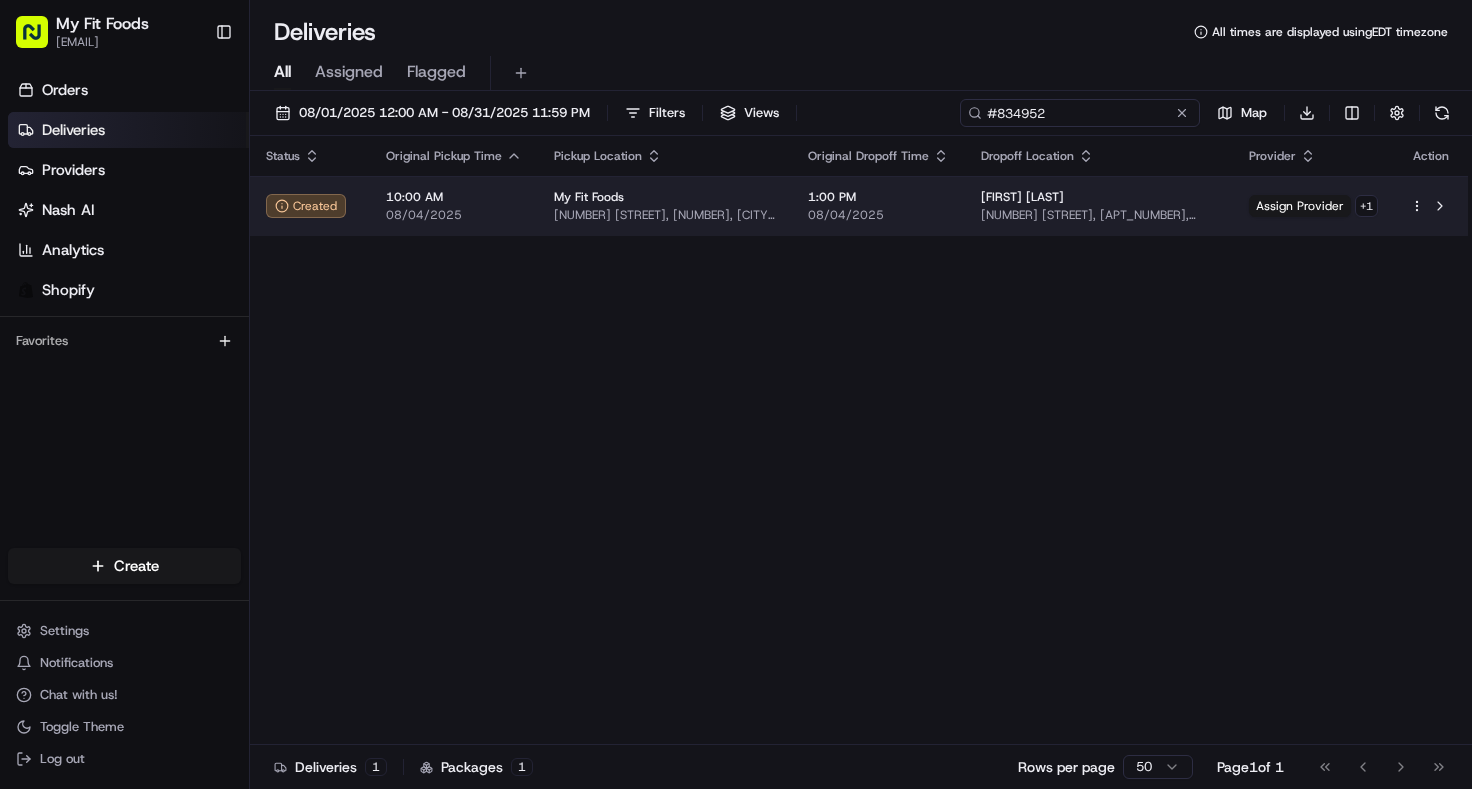 type on "#834952" 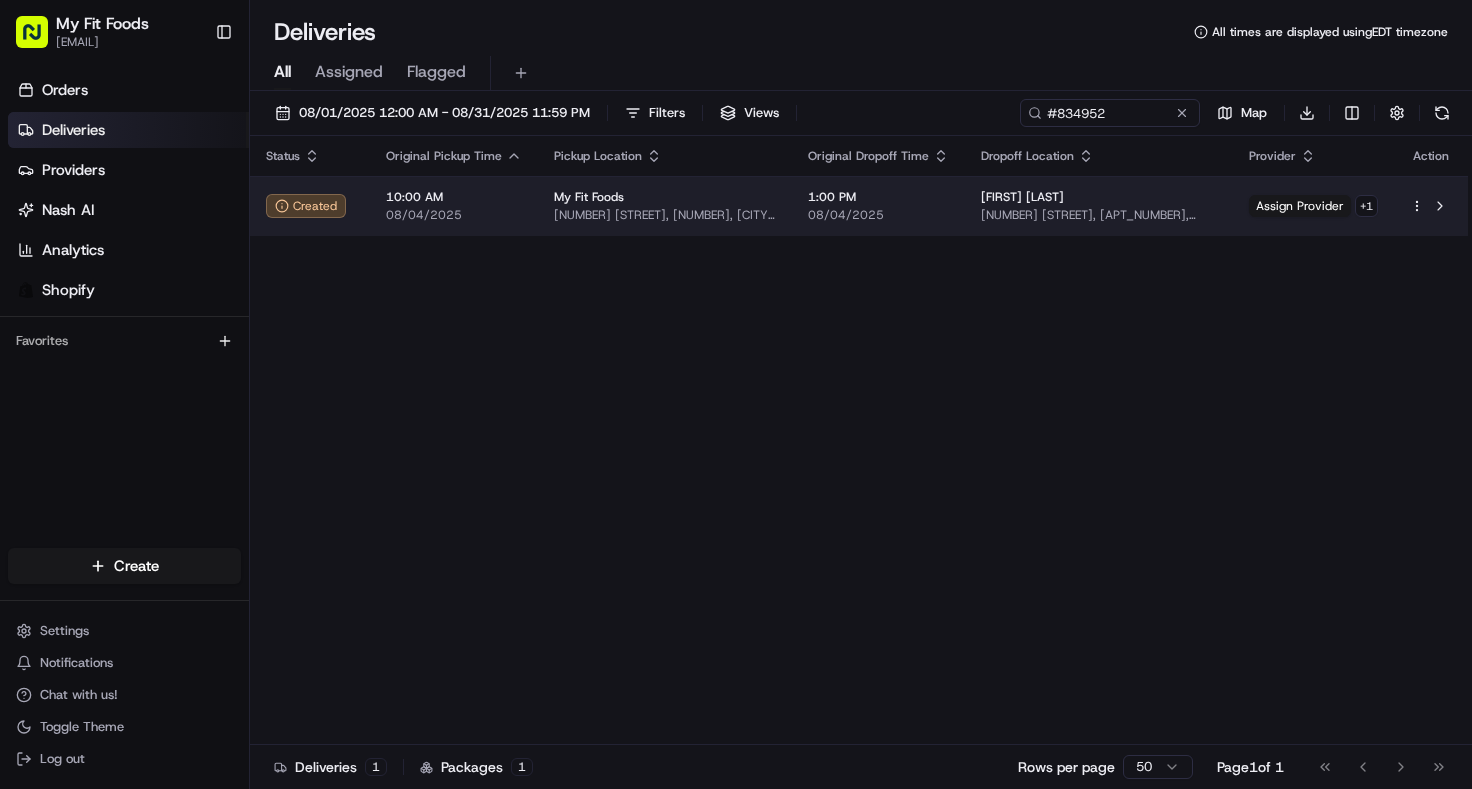 click on "My Fit Foods support@myfitfoods.com Toggle Sidebar Orders Deliveries Providers Nash AI Analytics Shopify Favorites Main Menu Members & Organization Organization Users Roles Preferences Customization Tracking Orchestration Automations Dispatch Strategy Optimization Strategy Locations Pickup Locations Dropoff Locations Shifts Billing Billing Refund Requests Integrations Notification Triggers Webhooks API Keys Request Logs Create Settings Notifications Chat with us! Toggle Theme Log out Deliveries All times are displayed using  EDT   timezone All Assigned Flagged 08/01/2025 12:00 AM - 08/31/2025 11:59 PM Filters Views #834952 Map Download Status Original Pickup Time Pickup Location Original Dropoff Time Dropoff Location Provider Action Created 10:00 AM 08/04/2025 My Fit Foods 4835 Meadows Rd #137, Lake Oswego, OR 97035, USA 1:00 PM 08/04/2025 César Rodriguez 2530 SW Cherry Park Rd, Apt i-369, Troutdale, OR 97060, US Assign Provider + 1 Deliveries 1 Packages 1 Rows per page 50 Page  1  of   1" at bounding box center [736, 394] 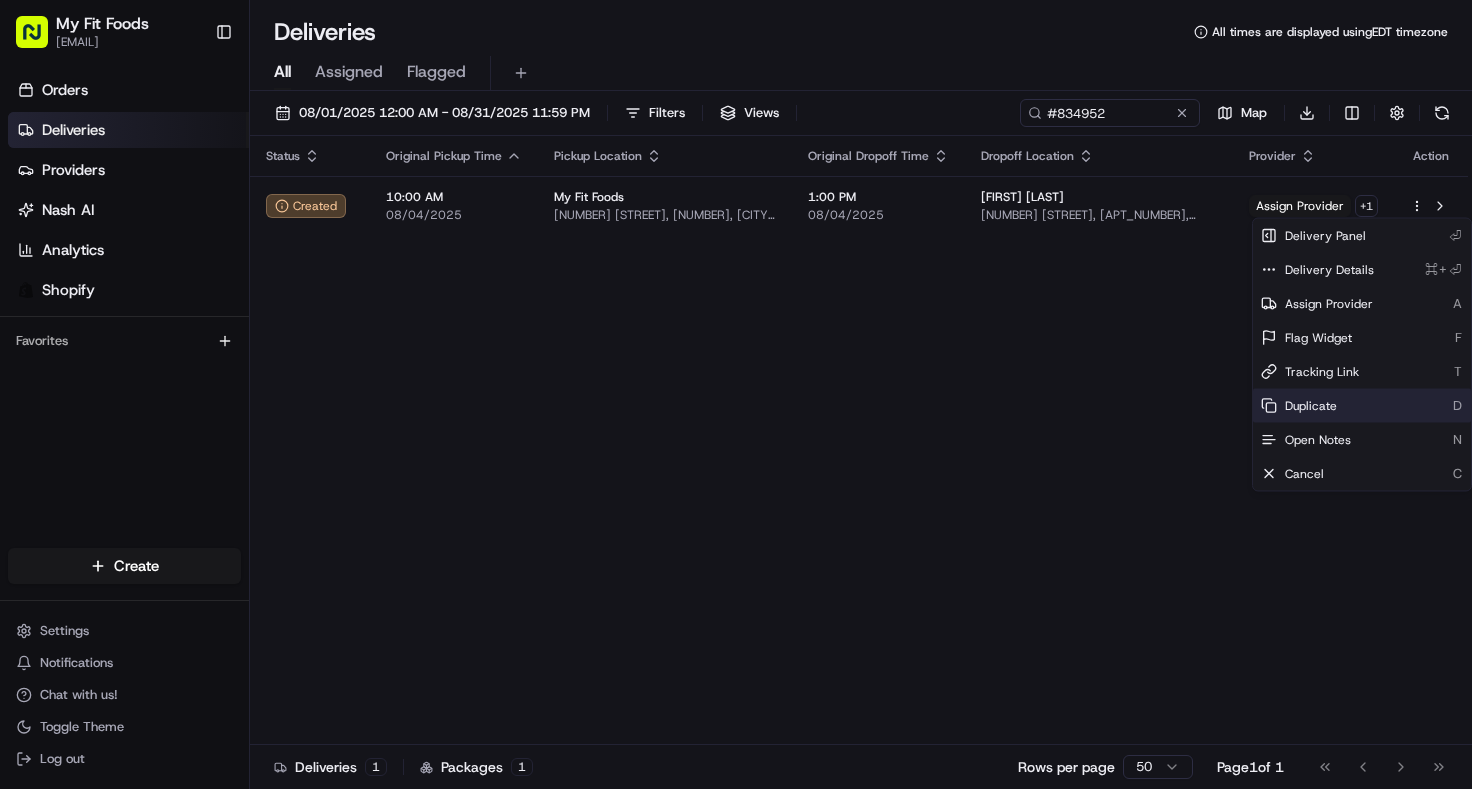 click on "Duplicate D" at bounding box center [1362, 406] 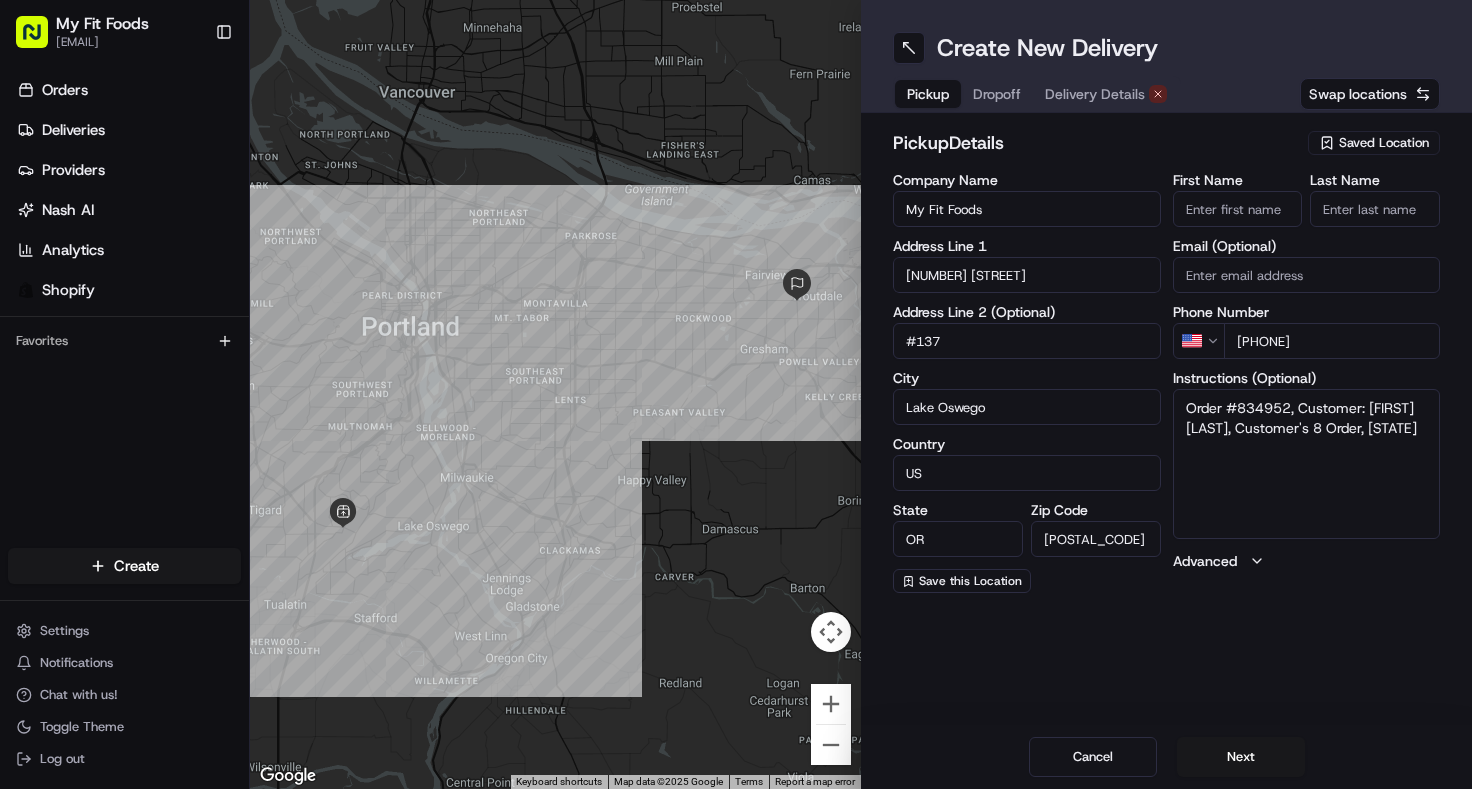 scroll, scrollTop: 0, scrollLeft: 0, axis: both 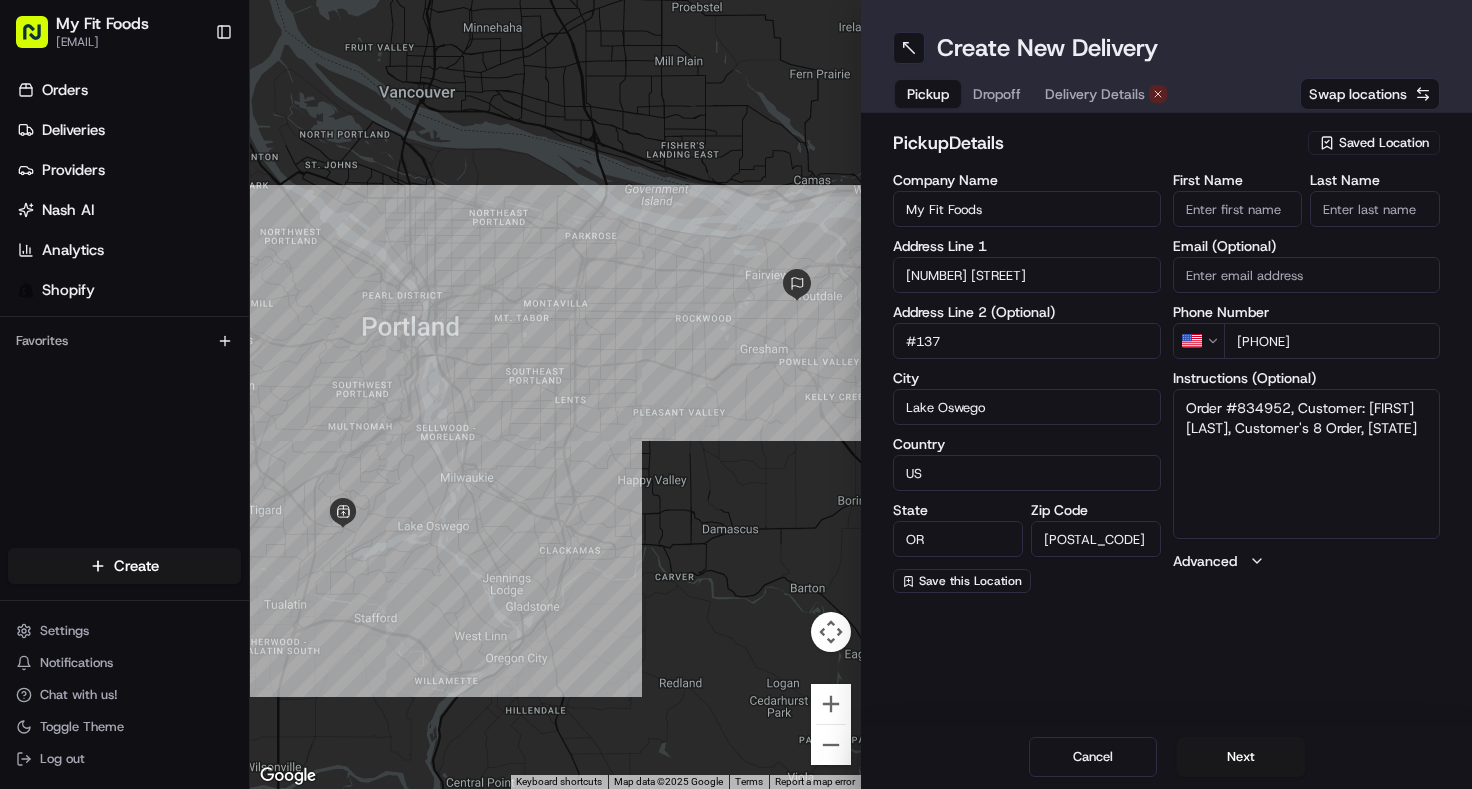 click on "Saved Location" at bounding box center (1384, 143) 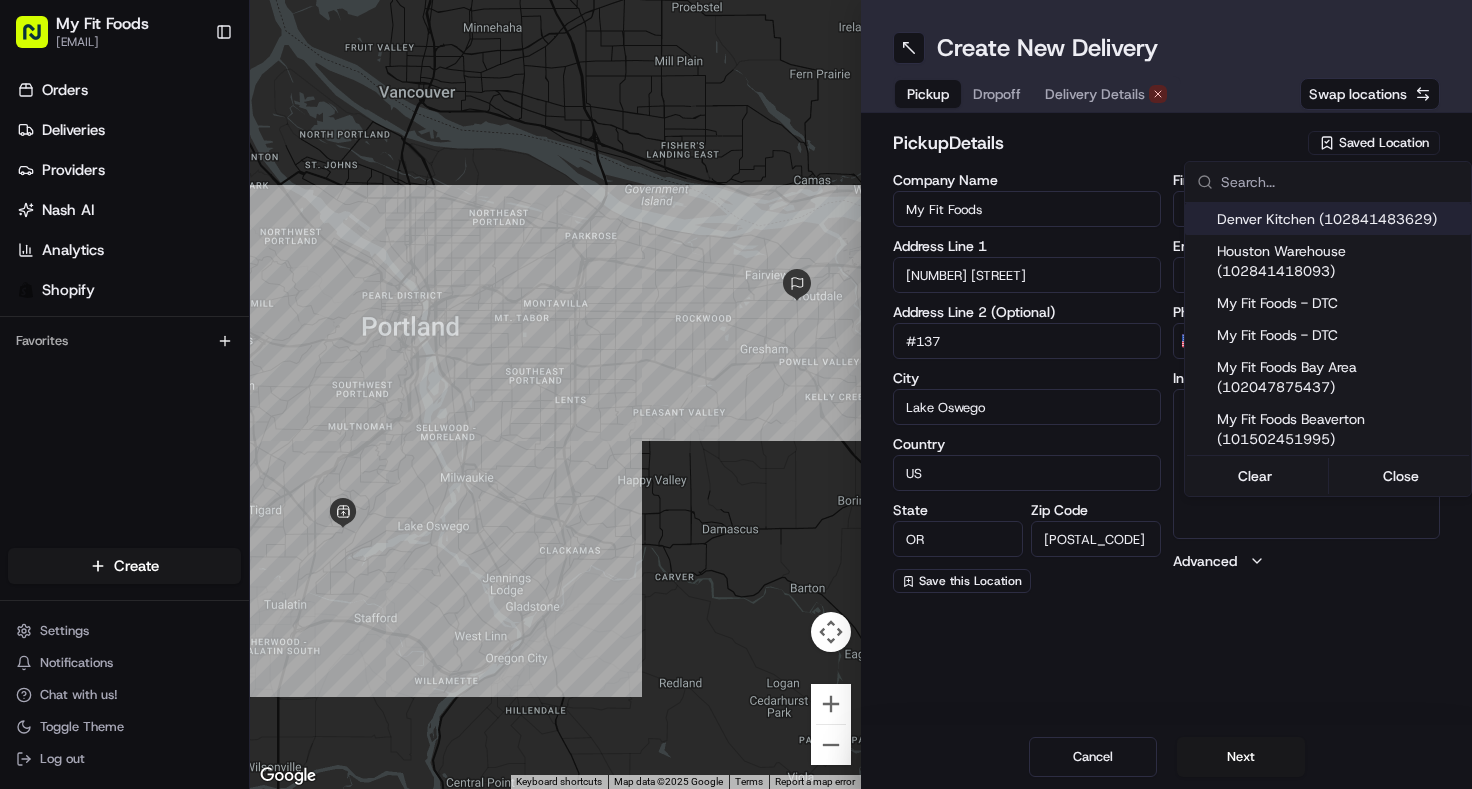 click 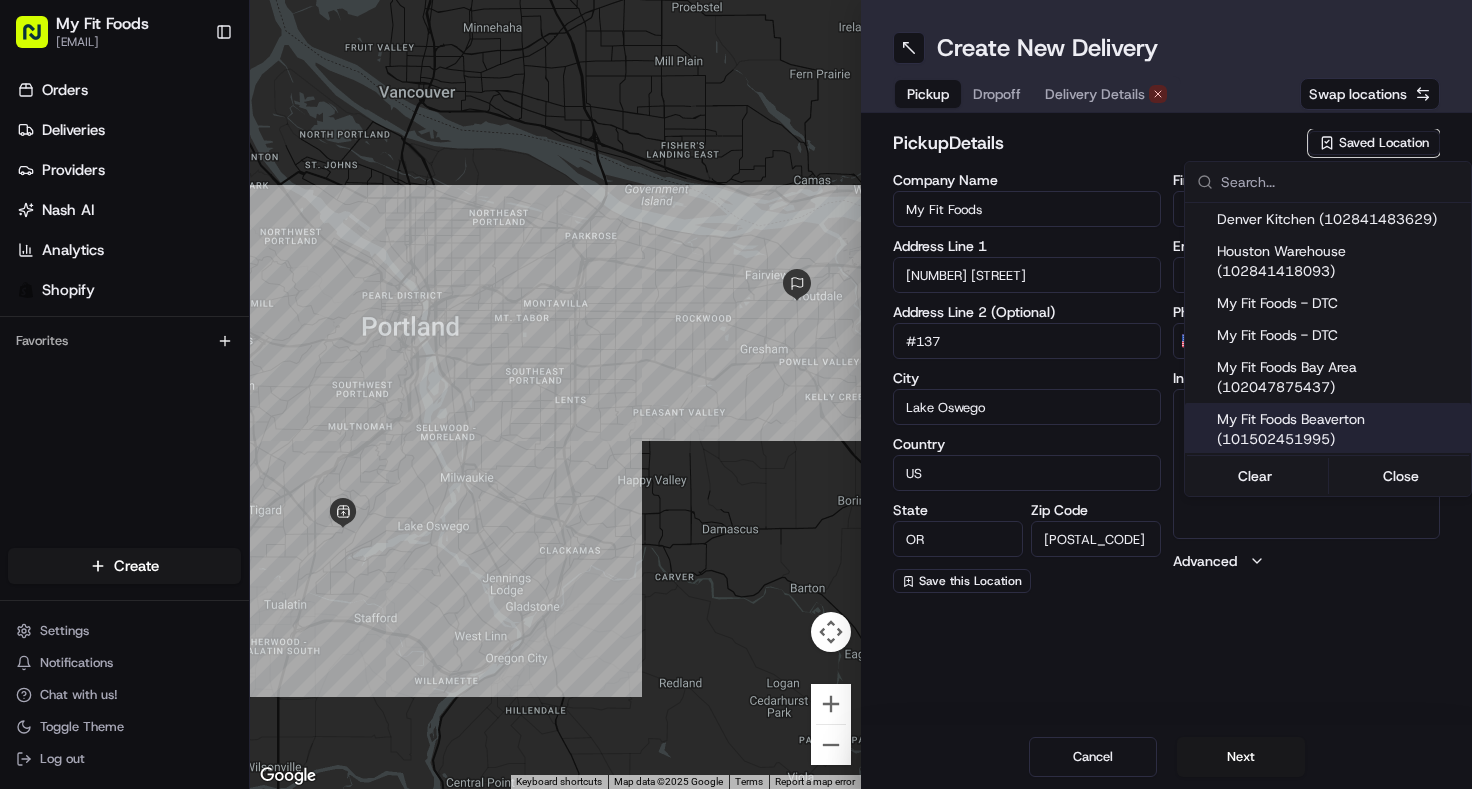click on "My Fit Foods [EMAIL] Toggle Sidebar Orders Deliveries Providers Nash AI Analytics Shopify Favorites Main Menu Members & Organization Organization Users Roles Preferences Customization Tracking Orchestration Automations Dispatch Strategy Optimization Strategy Locations Pickup Locations Dropoff Locations Shifts Billing Billing Refund Requests Integrations Notification Triggers Webhooks API Keys Request Logs Create Settings Notifications Chat with us! Toggle Theme Log out ← Move left → Move right ↑ Move up ↓ Move down + Zoom in - Zoom out Home Jump left by 75% End Jump right by 75% Page Up Jump up by 75% Page Down Jump down by 75% Keyboard shortcuts Map Data Map data ©2025 Google Map data ©2025 Google 2 m  Click to toggle between metric and imperial units Terms Report a map error Create New Delivery Pickup Dropoff Delivery Details Swap locations pickup  Details  Edit Saved Location Company Name My Fit Foods Lake Oswego Address Line 1 [NUMBER] [STREET] #137 City [CITY]" at bounding box center (736, 394) 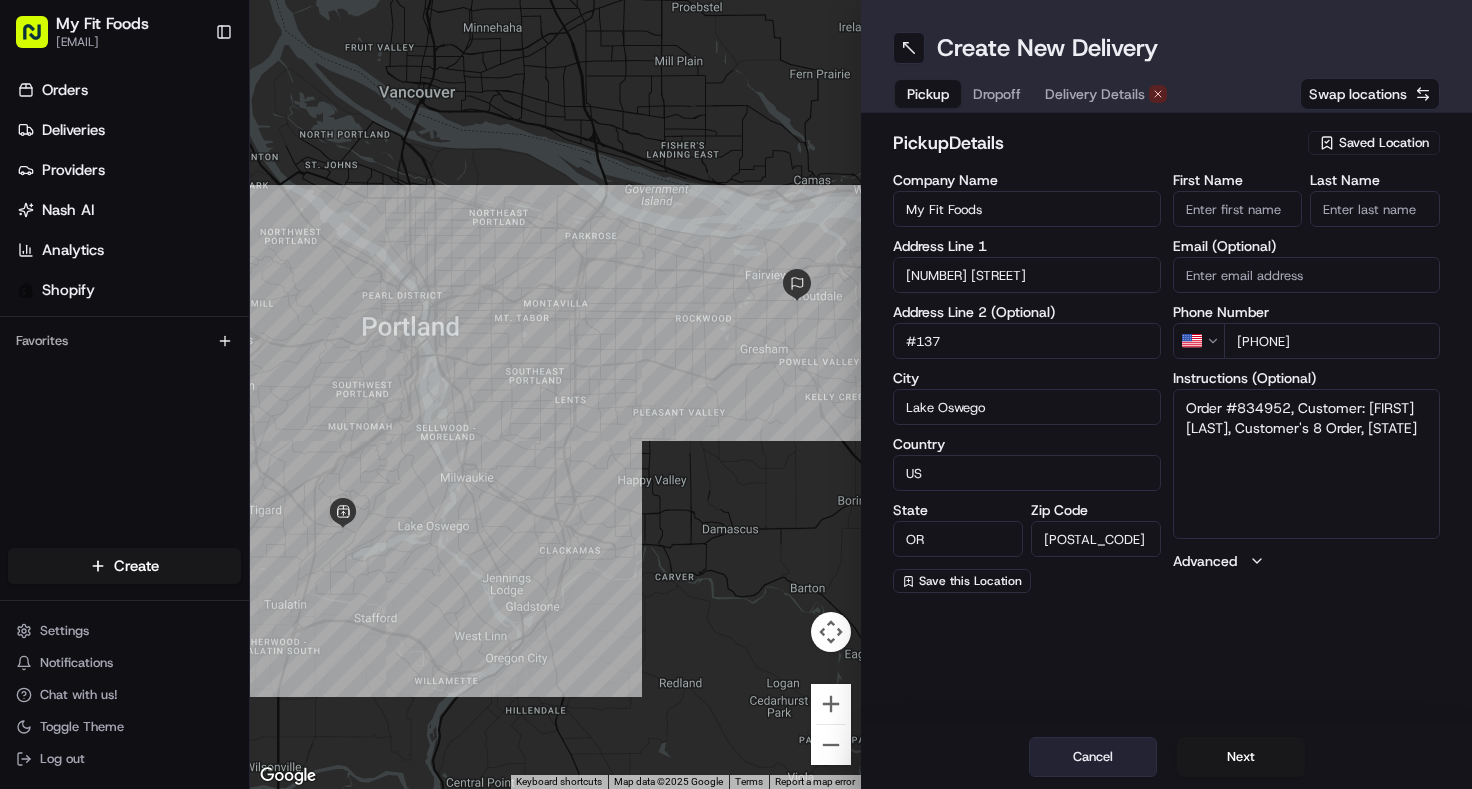click on "Cancel" at bounding box center (1093, 757) 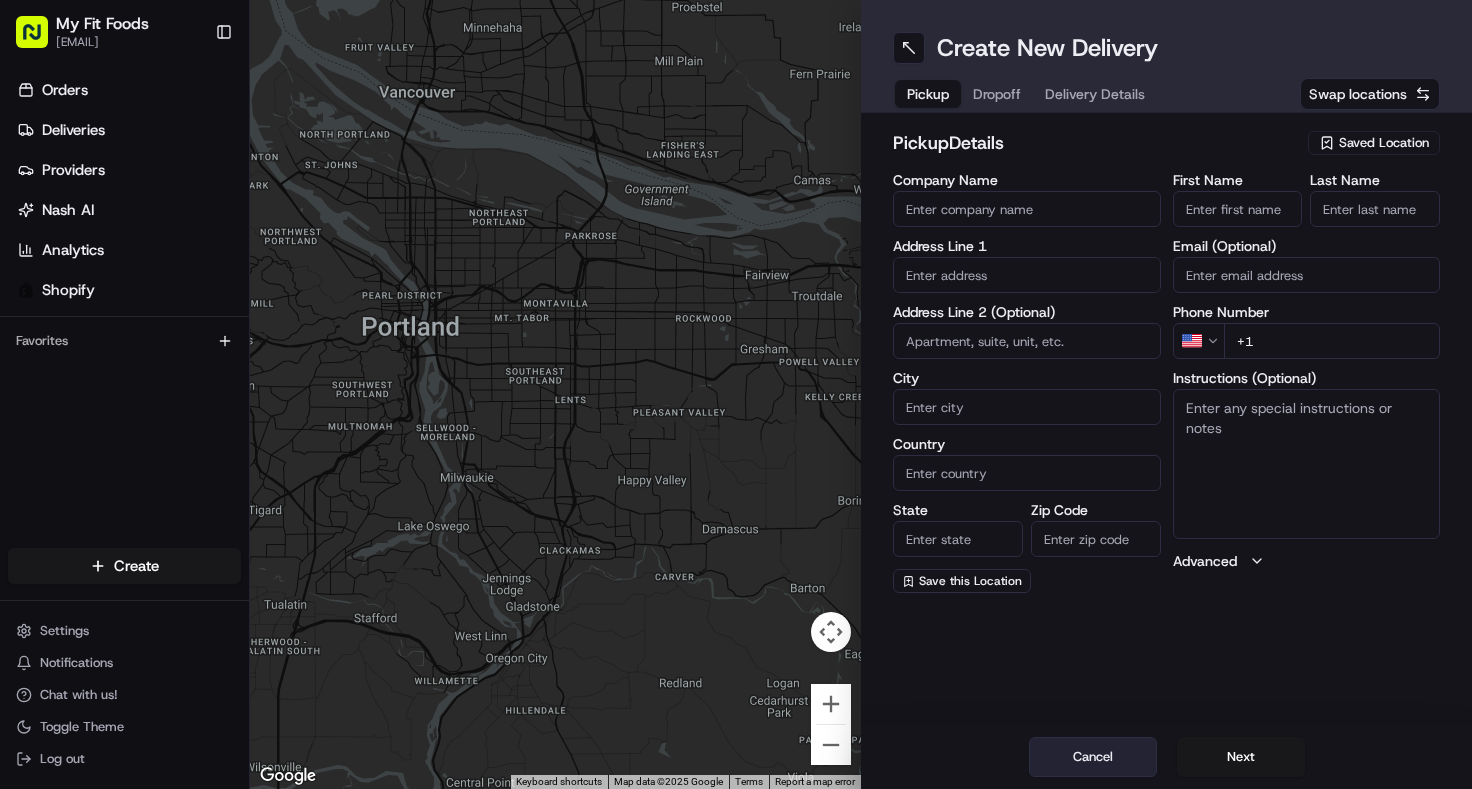 click on "Cancel" at bounding box center (1093, 757) 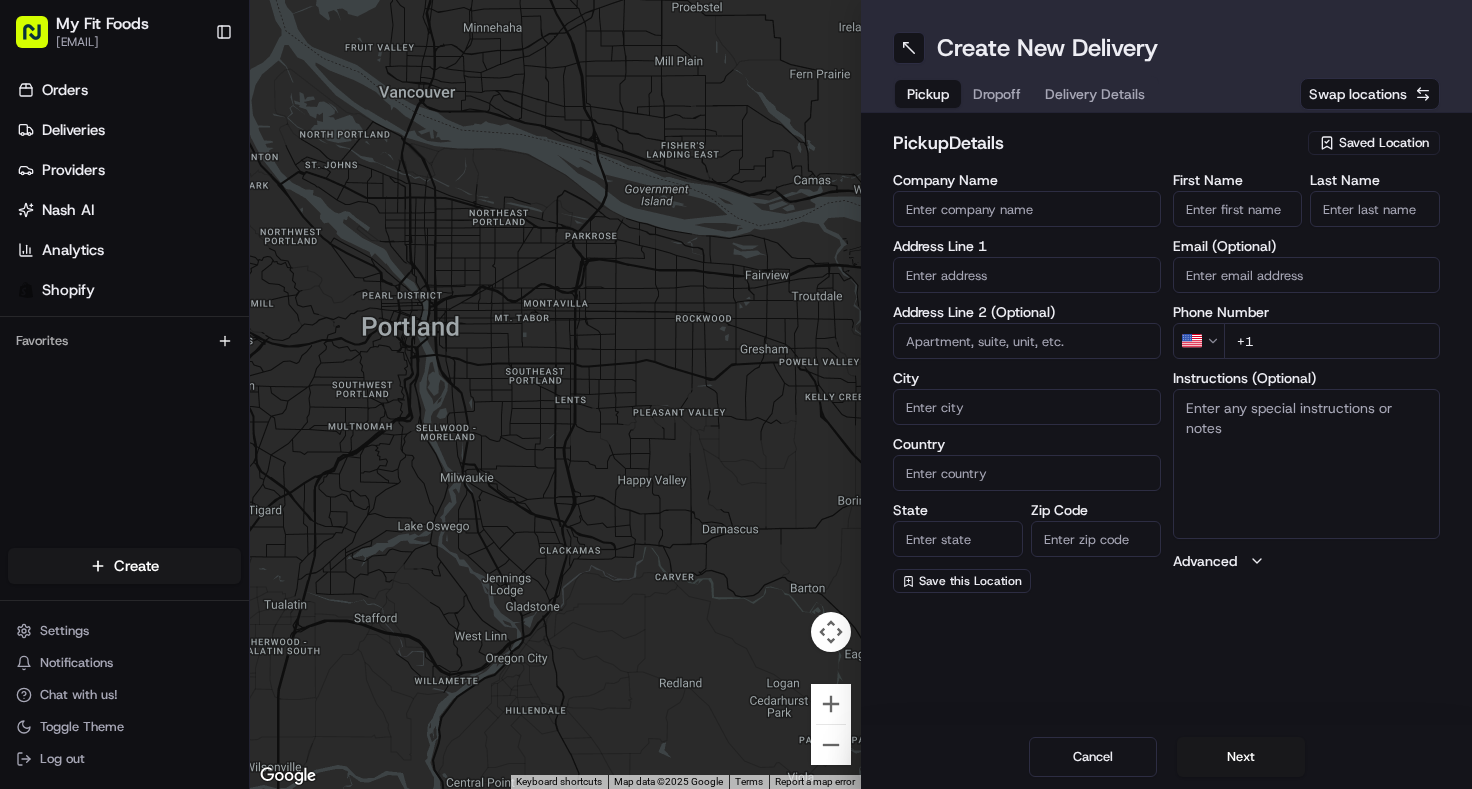 click on "Saved Location" at bounding box center (1384, 143) 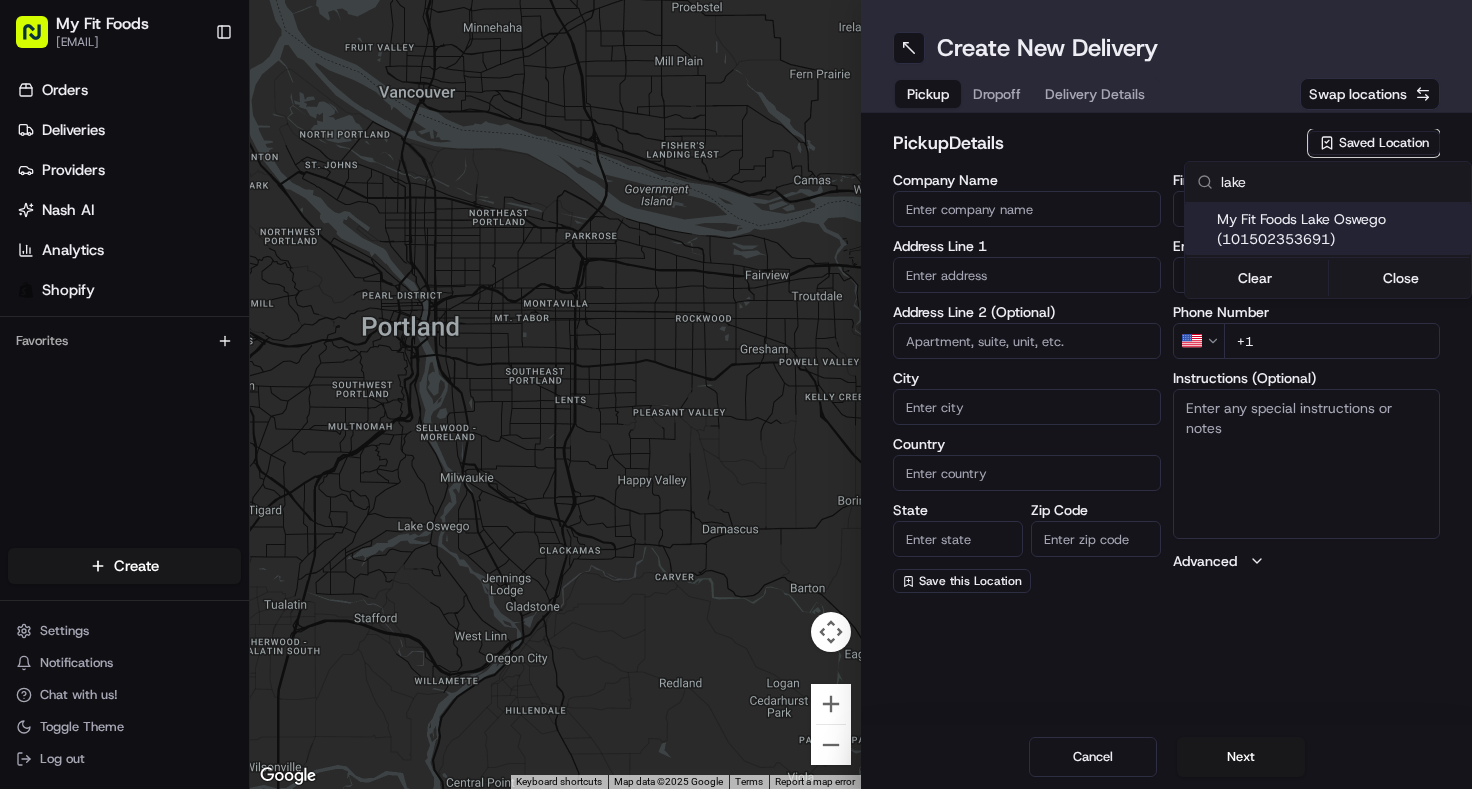 type on "lake" 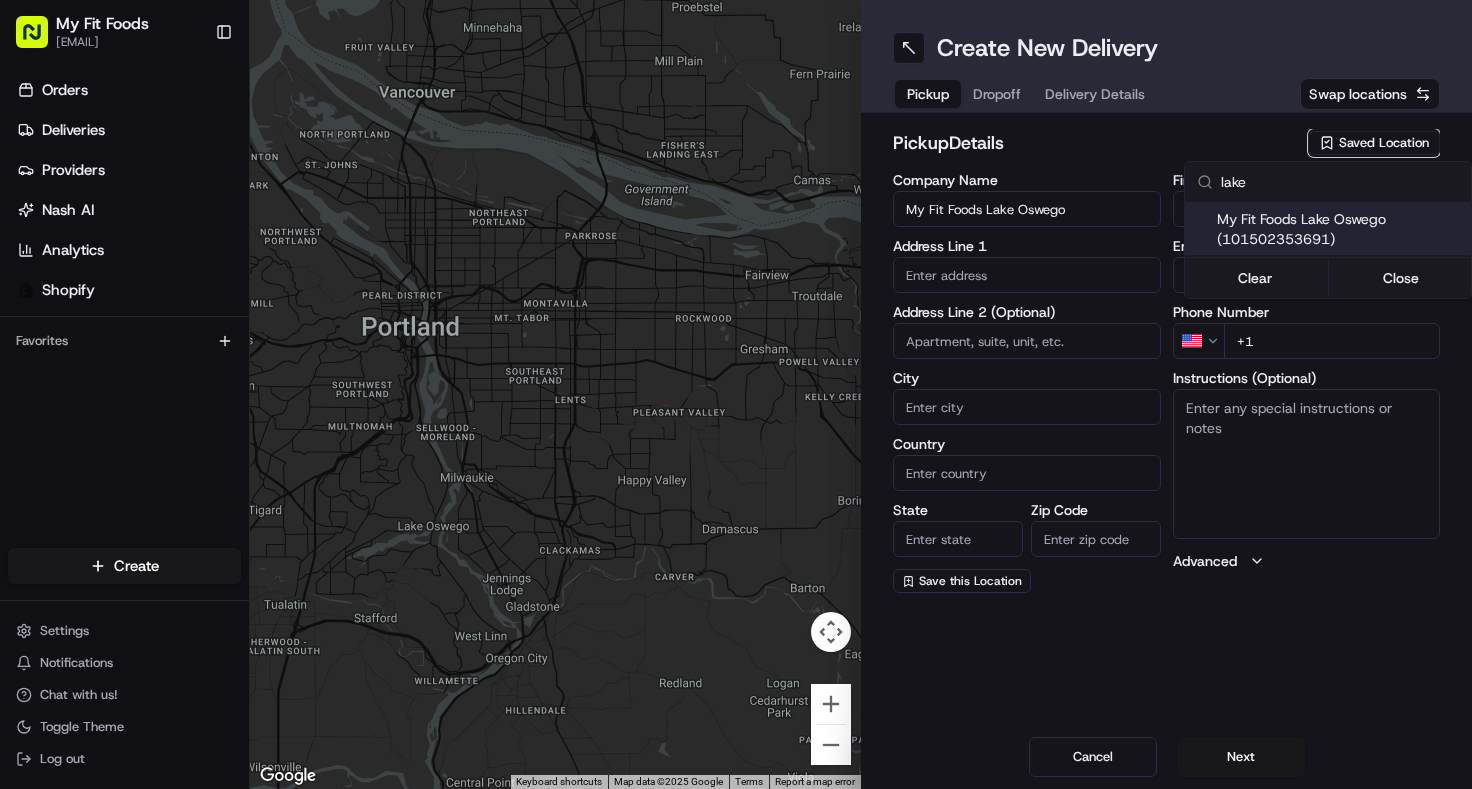 type on "[NUMBER] [STREET]" 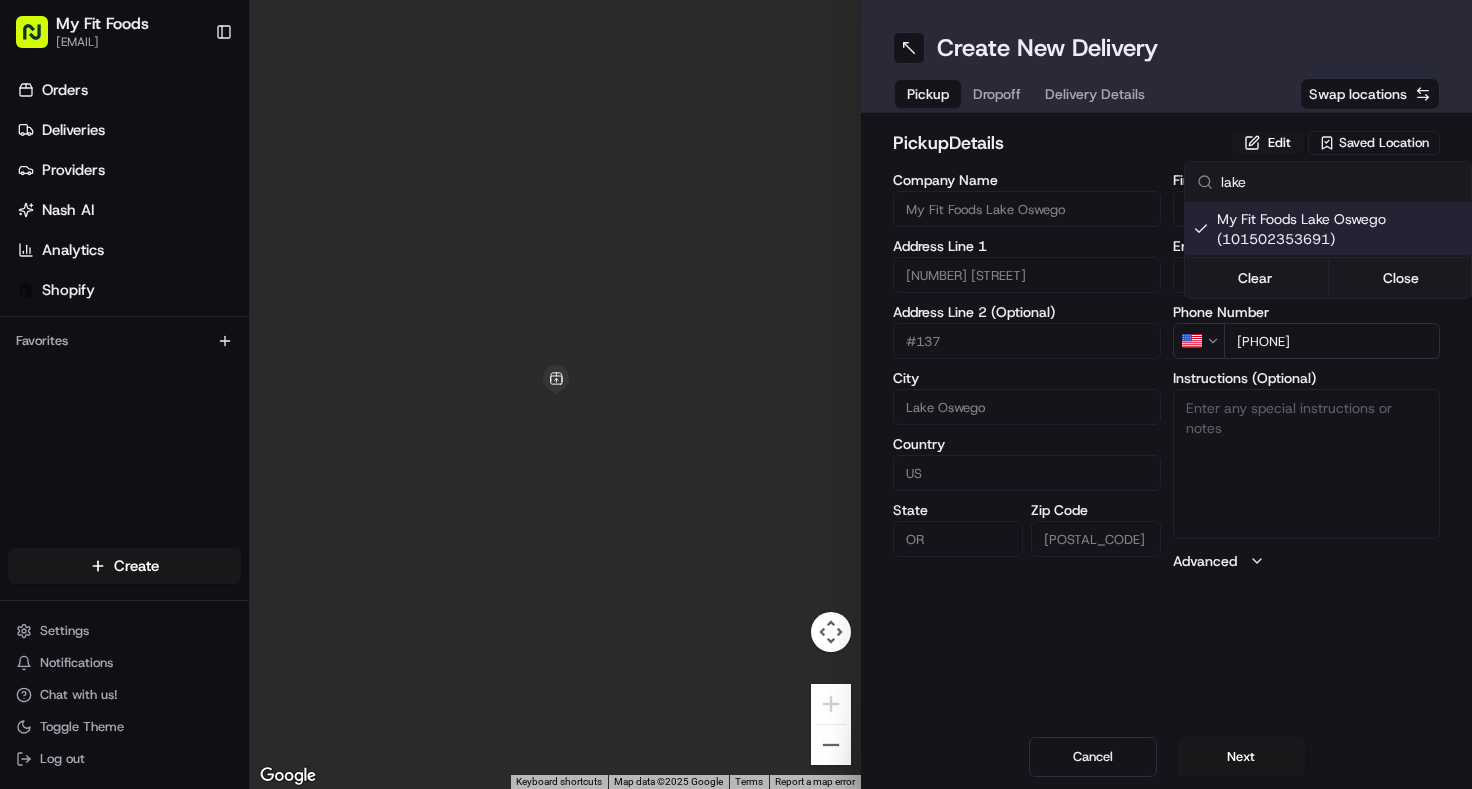 click on "My Fit Foods [EMAIL] Toggle Sidebar Orders Deliveries Providers Nash AI Analytics Shopify Favorites Main Menu Members & Organization Organization Users Roles Preferences Customization Tracking Orchestration Automations Dispatch Strategy Optimization Strategy Locations Pickup Locations Dropoff Locations Shifts Billing Billing Refund Requests Integrations Notification Triggers Webhooks API Keys Request Logs Create Settings Notifications Chat with us! Toggle Theme Log out ← Move left → Move right ↑ Move up ↓ Move down + Zoom in - Zoom out Home Jump left by 75% End Jump right by 75% Page Up Jump up by 75% Page Down Jump down by 75% Keyboard shortcuts Map Data Map data ©2025 Google Map data ©2025 Google 2 m  Click to toggle between metric and imperial units Terms Report a map error Create New Delivery Pickup Dropoff Delivery Details Swap locations pickup  Details  Edit Saved Location Company Name My Fit Foods Lake Oswego Address Line 1 [NUMBER] [STREET] #137 City [CITY]" at bounding box center (736, 394) 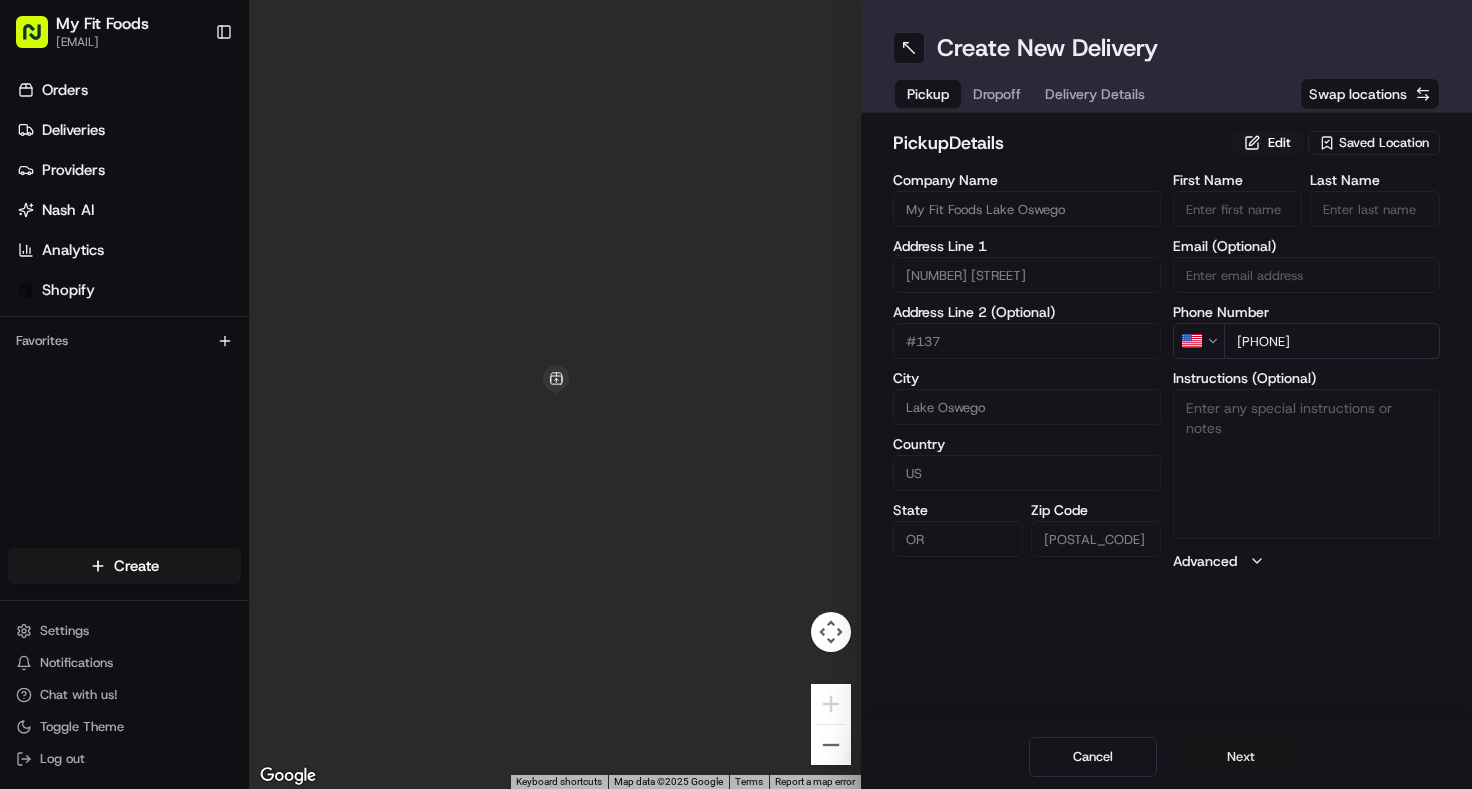 click on "Next" at bounding box center (1241, 757) 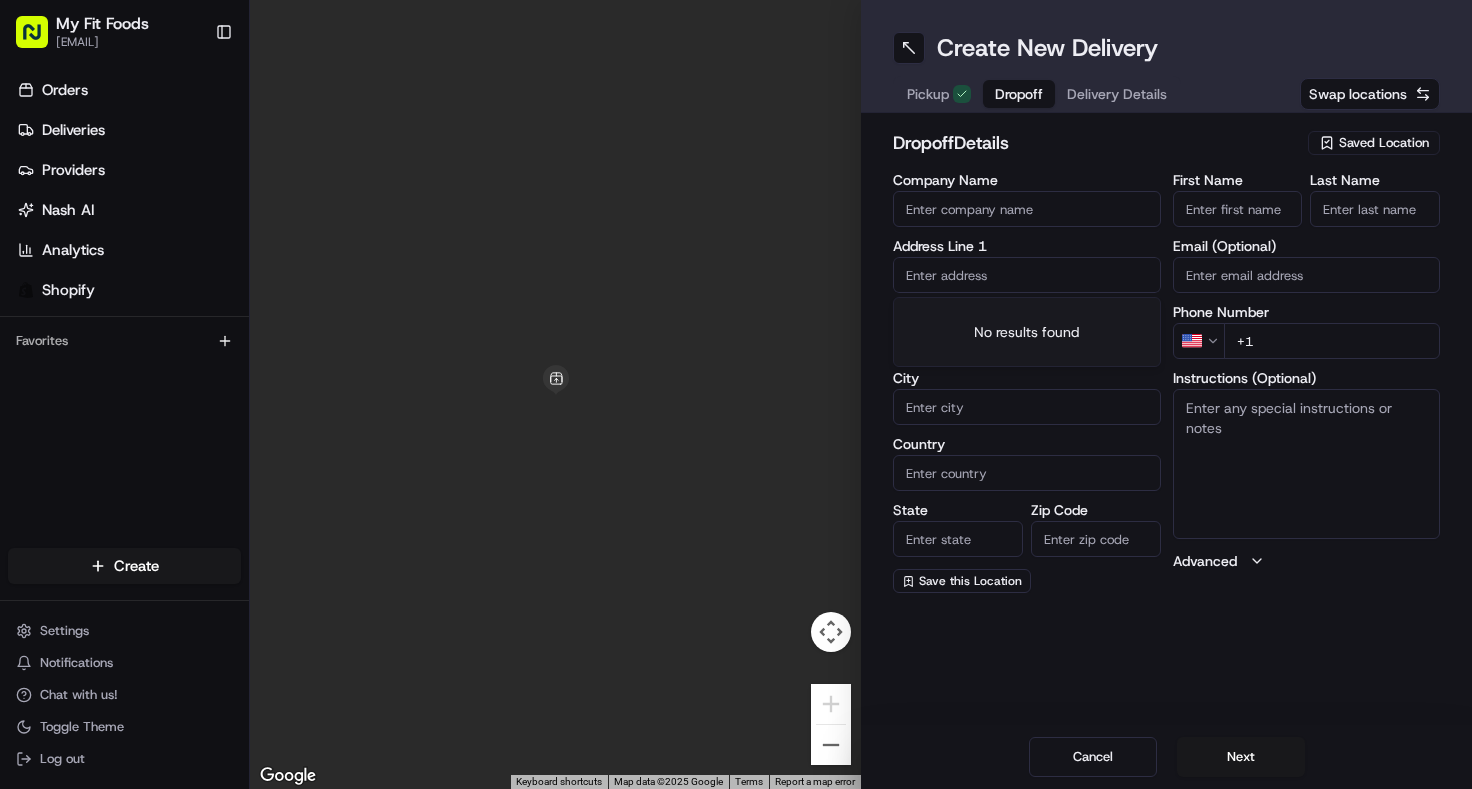 click at bounding box center [1027, 275] 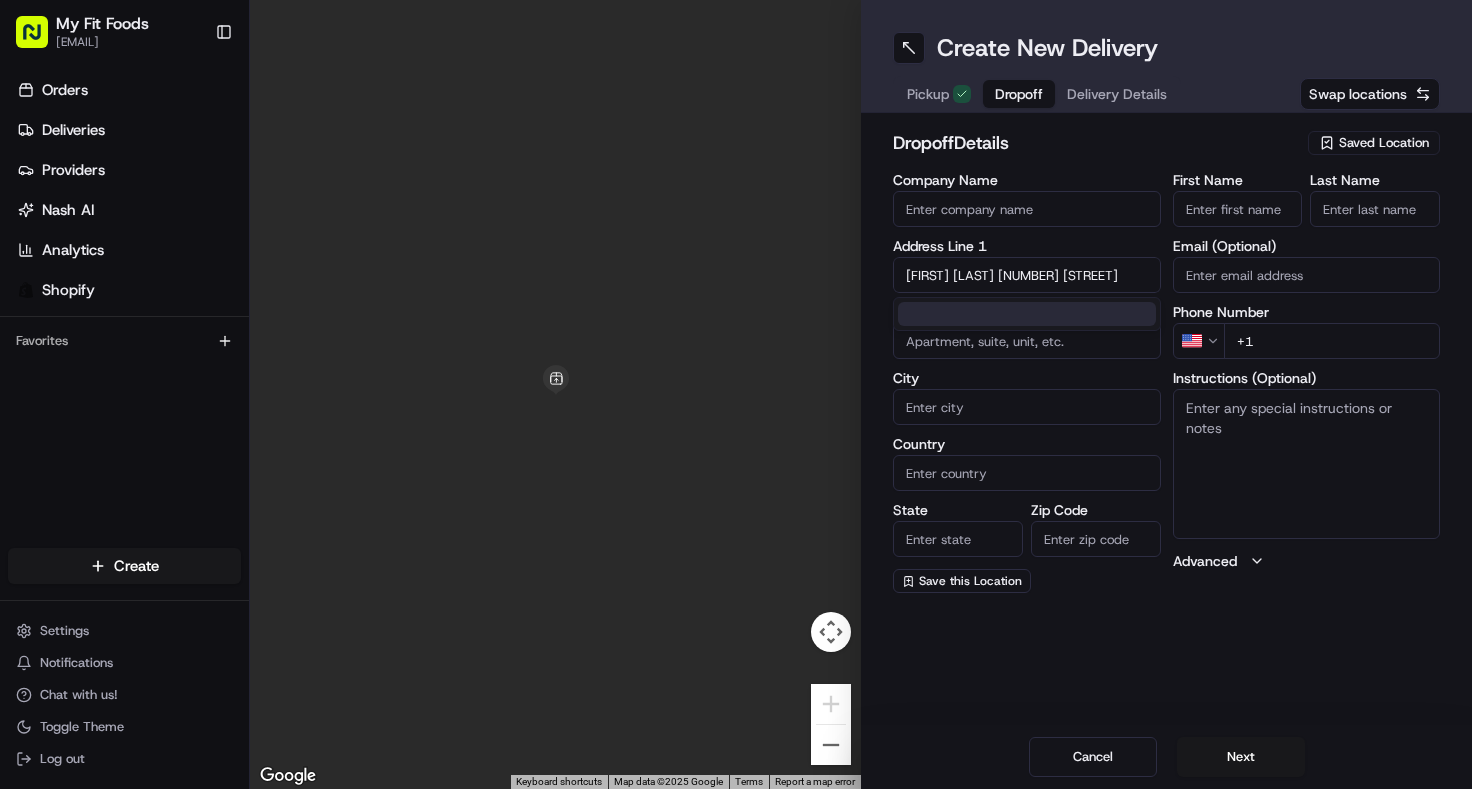 scroll, scrollTop: 0, scrollLeft: 18, axis: horizontal 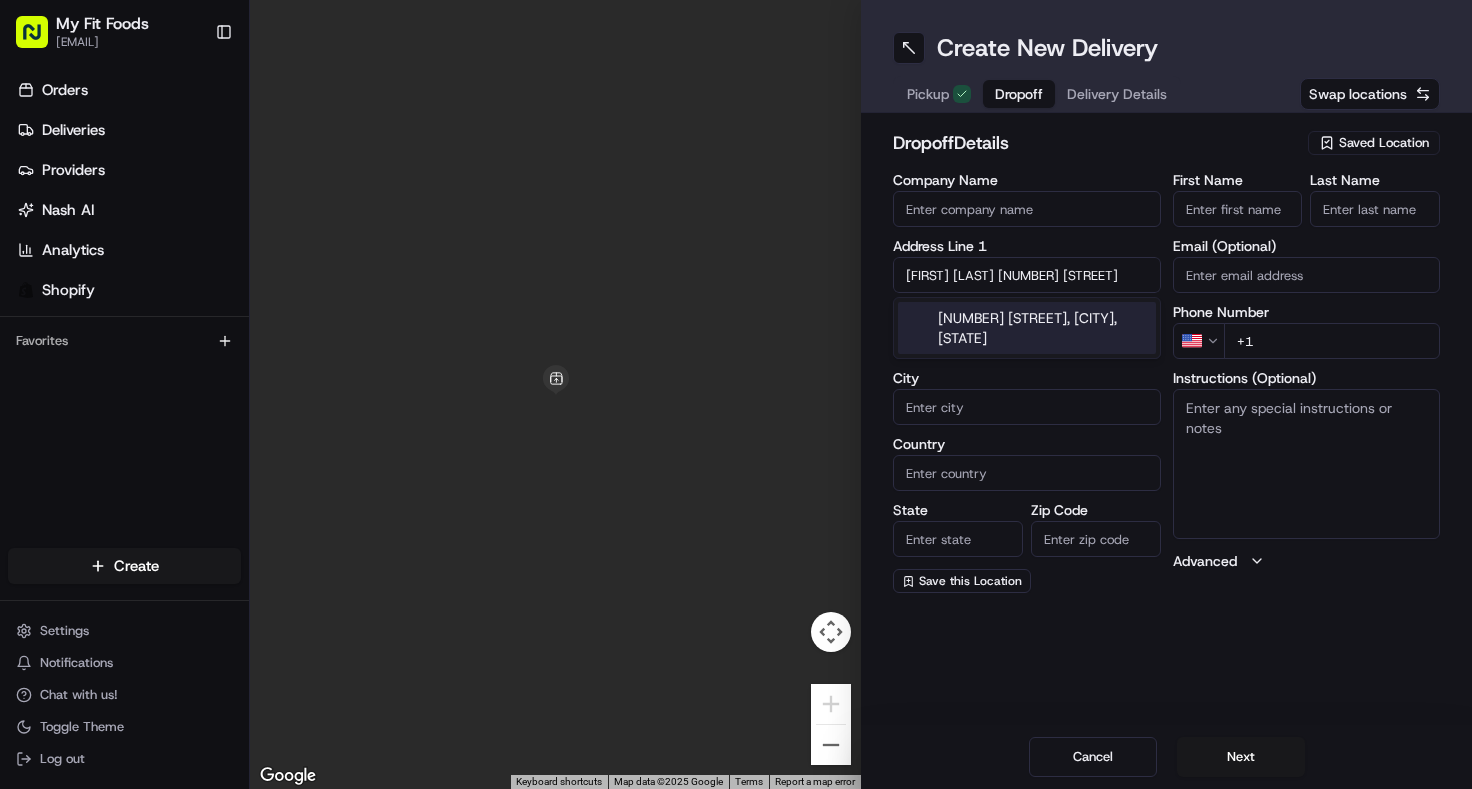 click on "[NUMBER] [STREET], [CITY], [STATE]" at bounding box center [1027, 328] 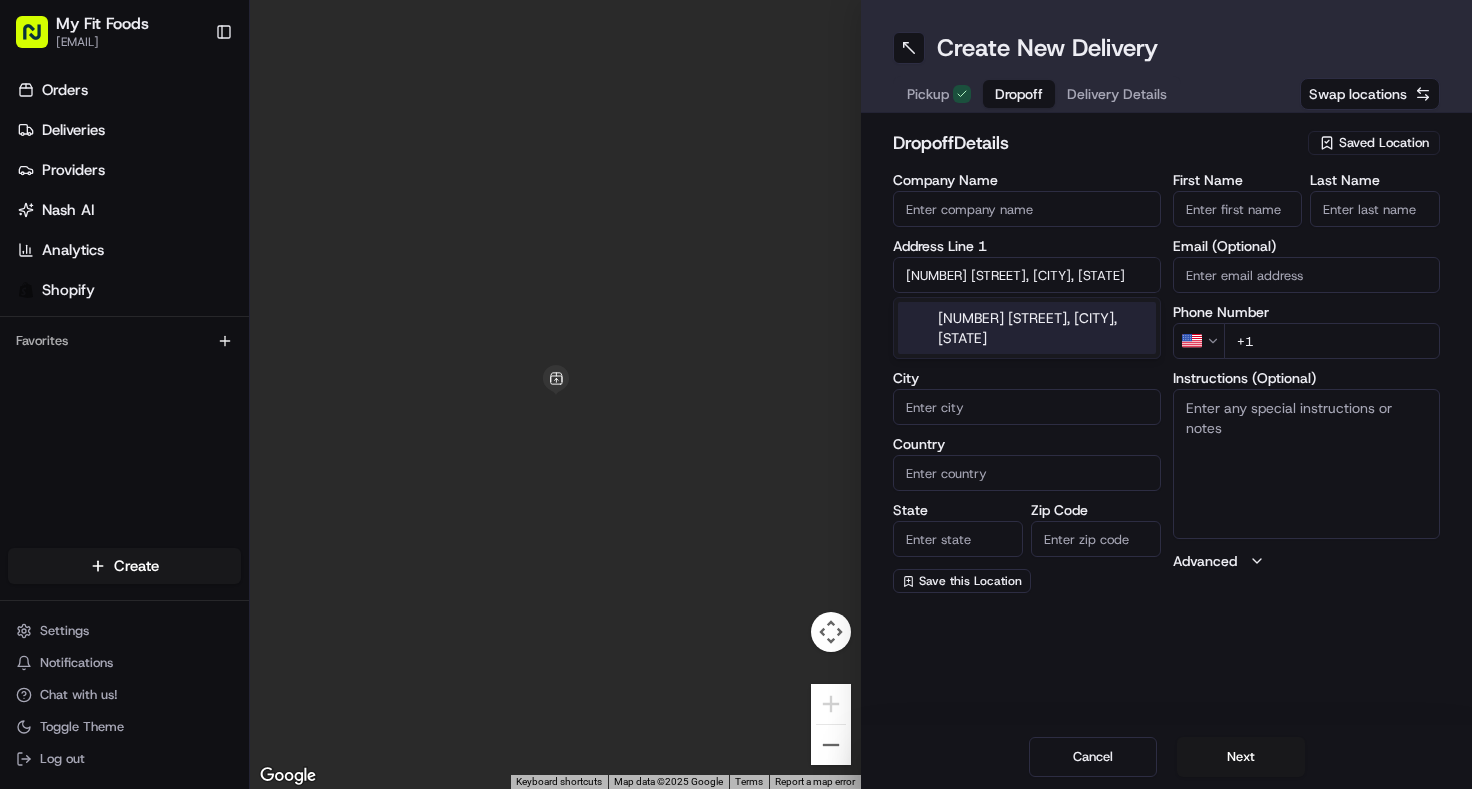 scroll, scrollTop: 0, scrollLeft: 0, axis: both 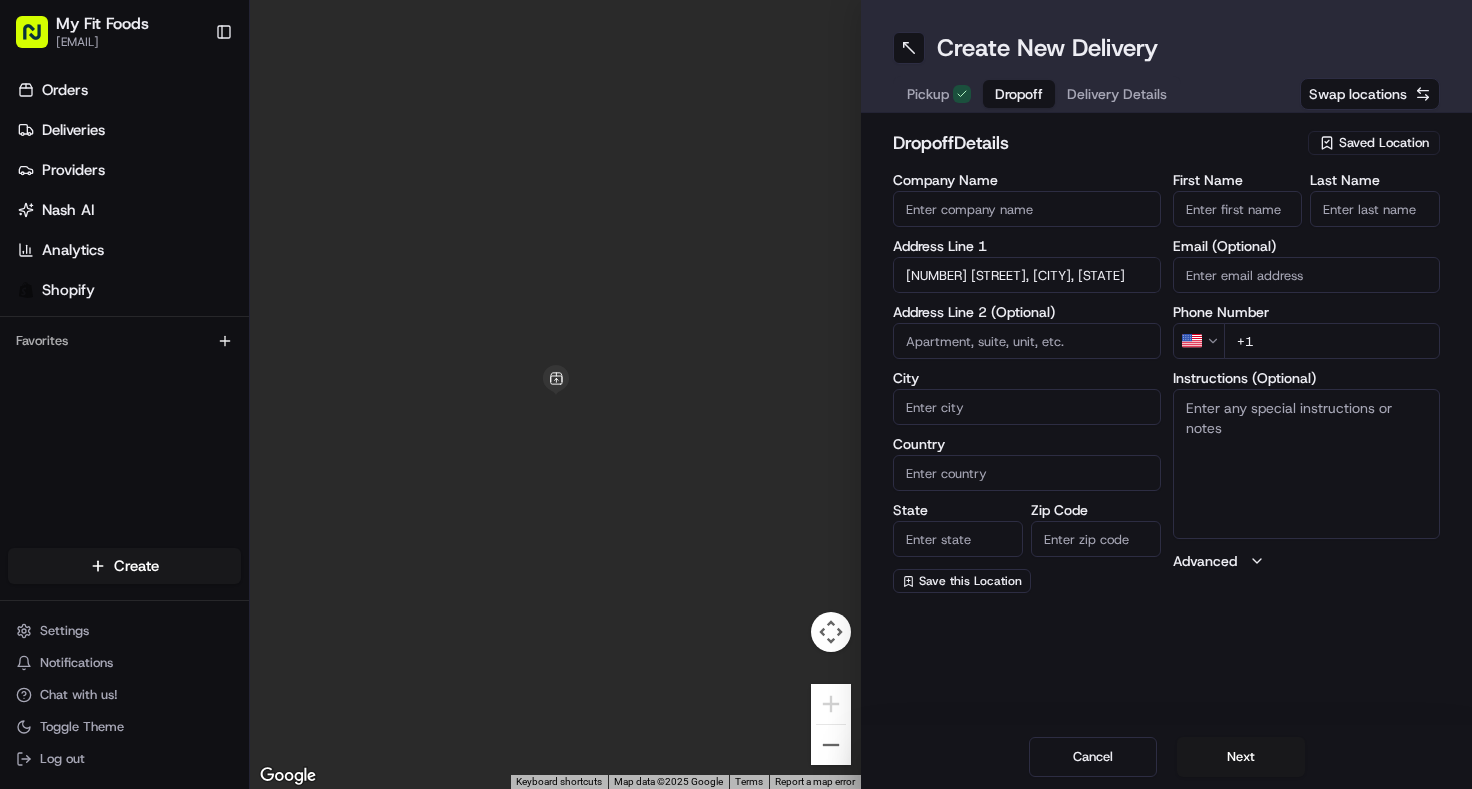 type on "[NUMBER] [STREET], [CITY], [STATE], [COUNTRY]" 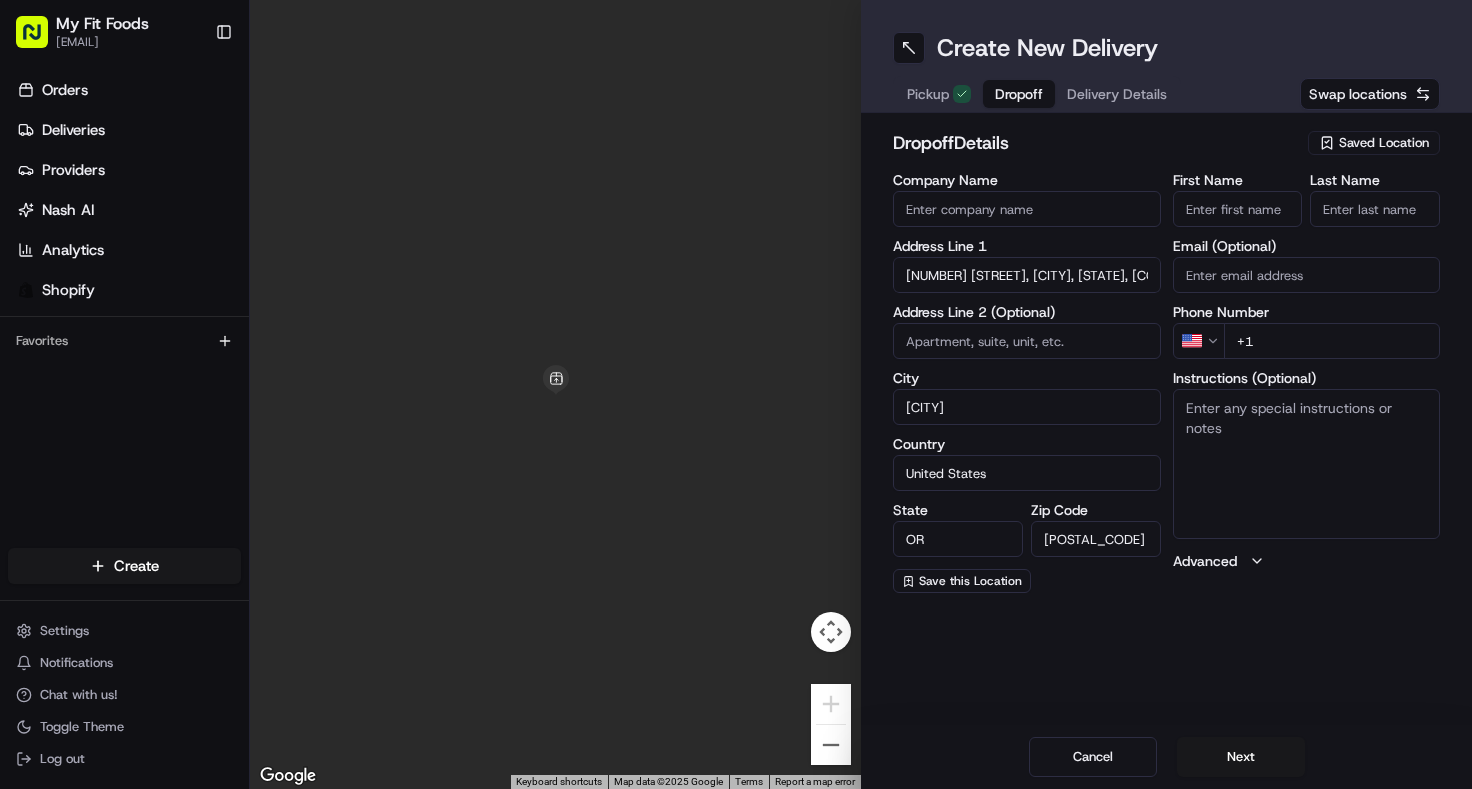 type on "[NUMBER] [STREET]" 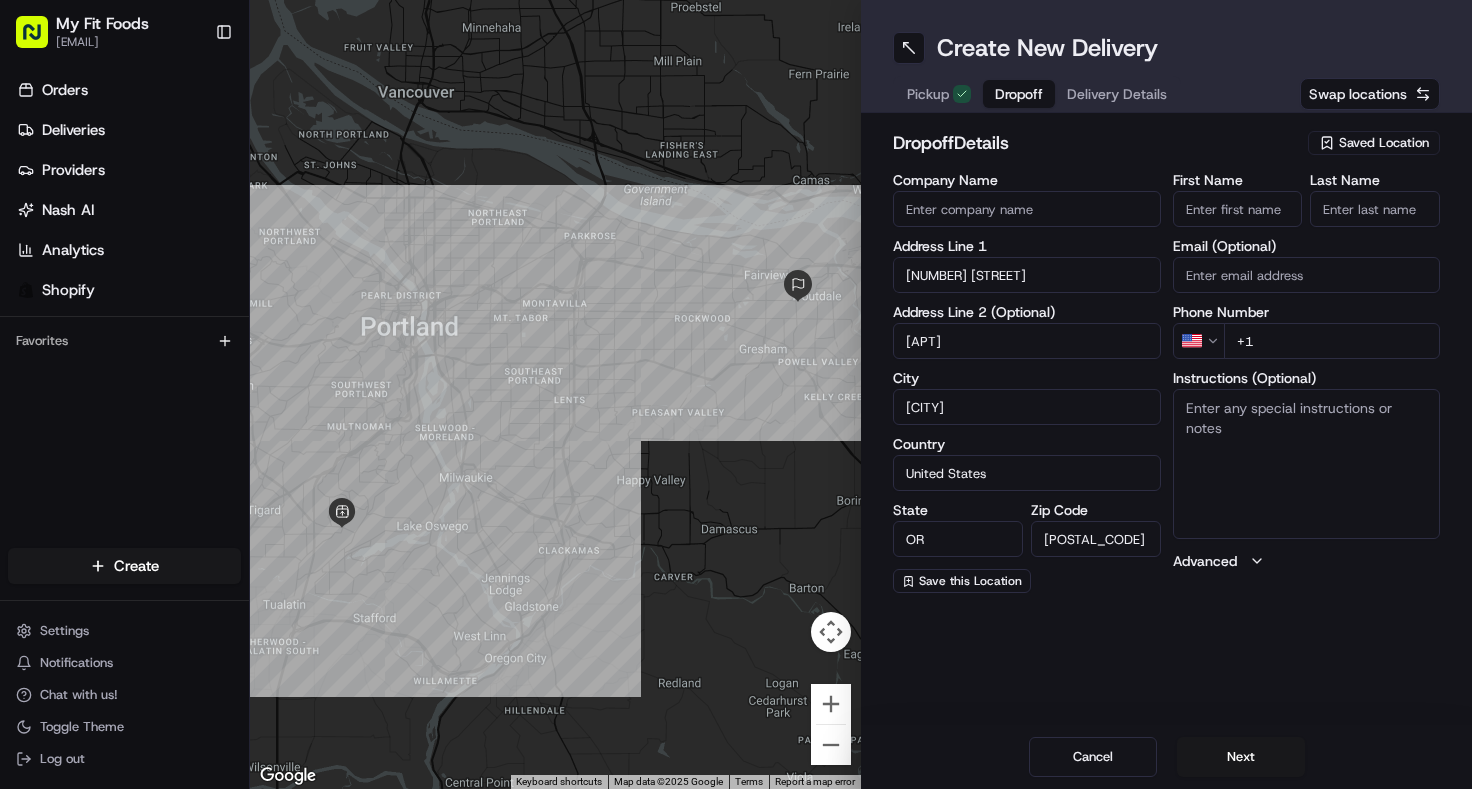 type on "[APT]" 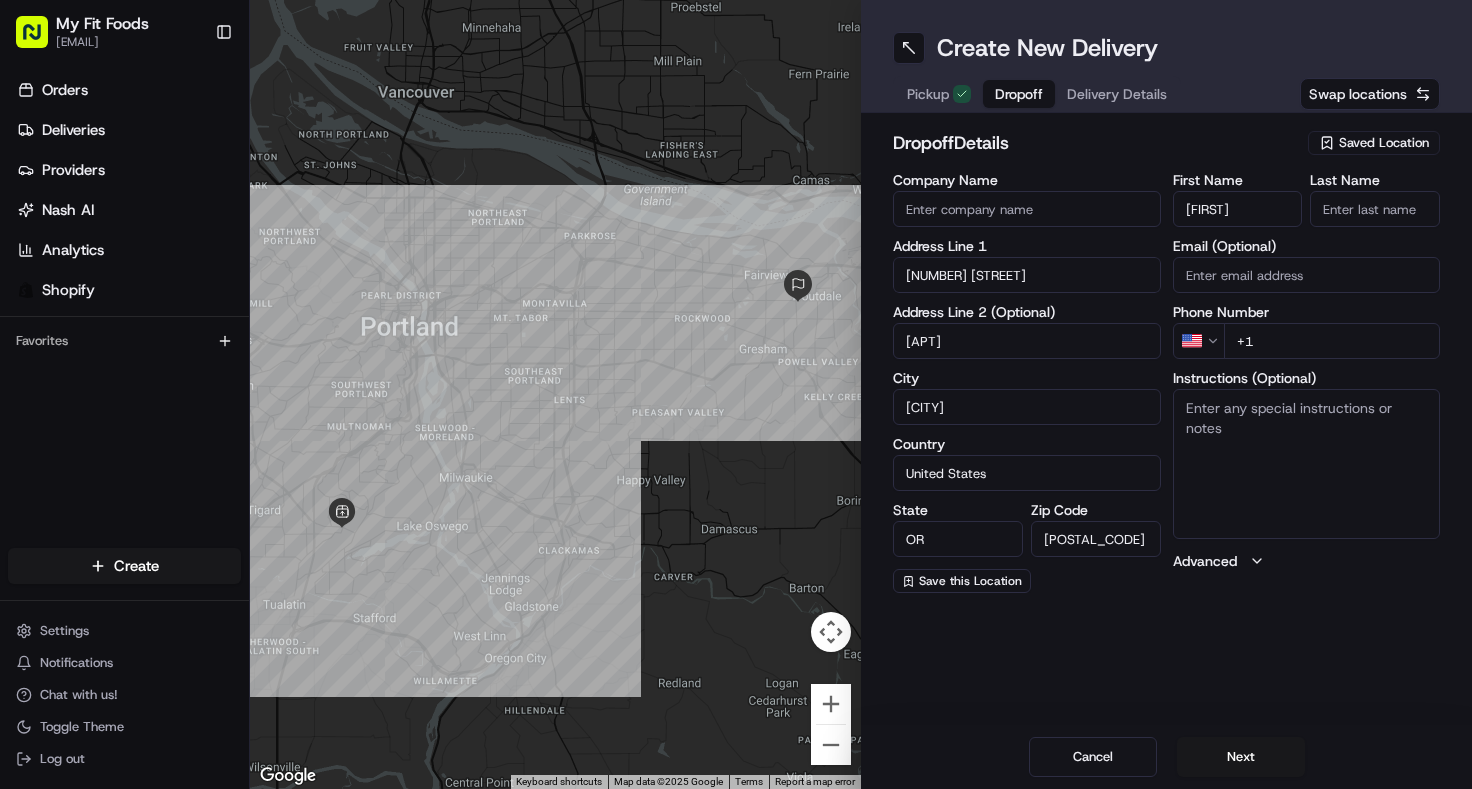 type on "[FIRST]" 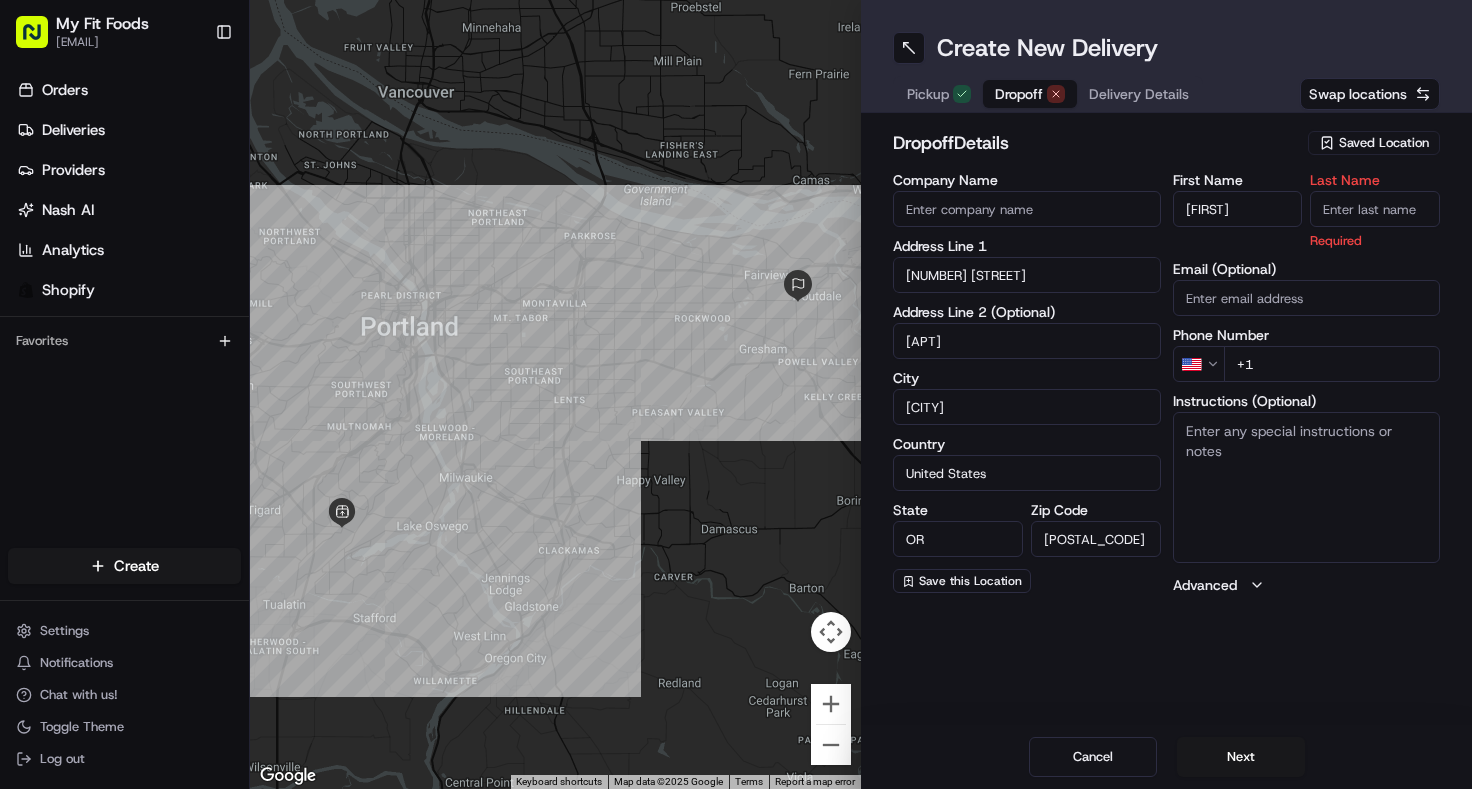 click on "Last Name" at bounding box center (1375, 209) 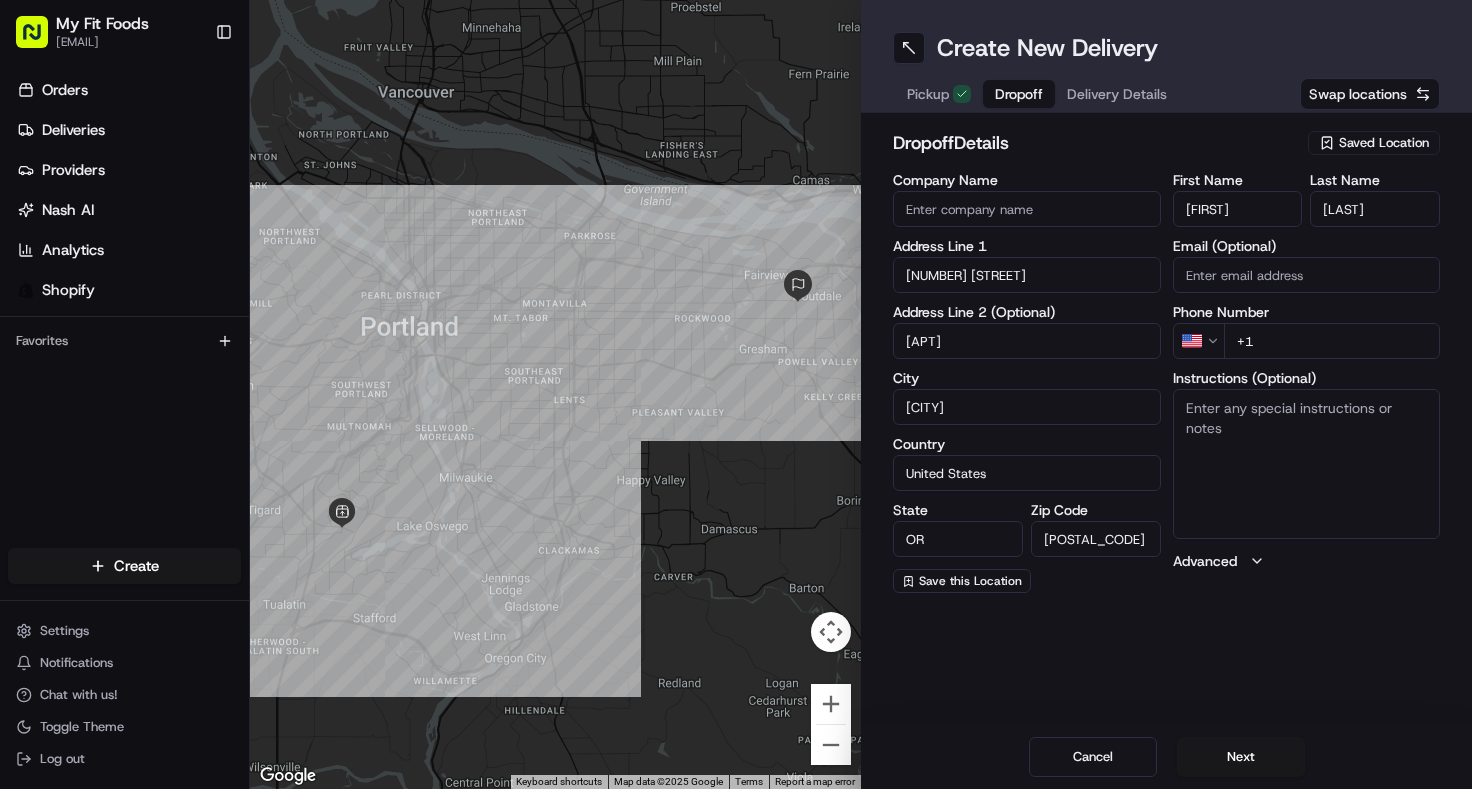 type on "[LAST]" 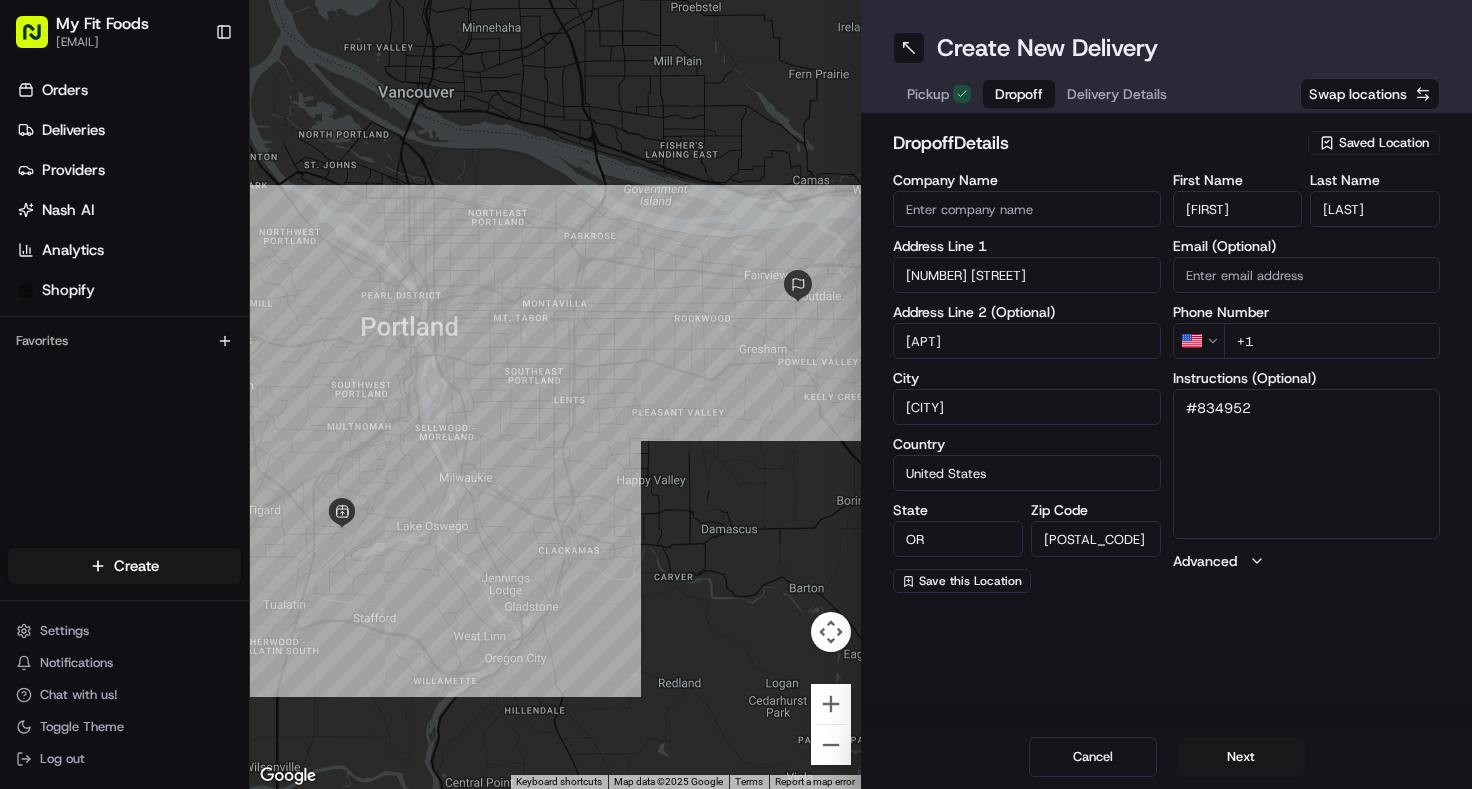 type on "#834952" 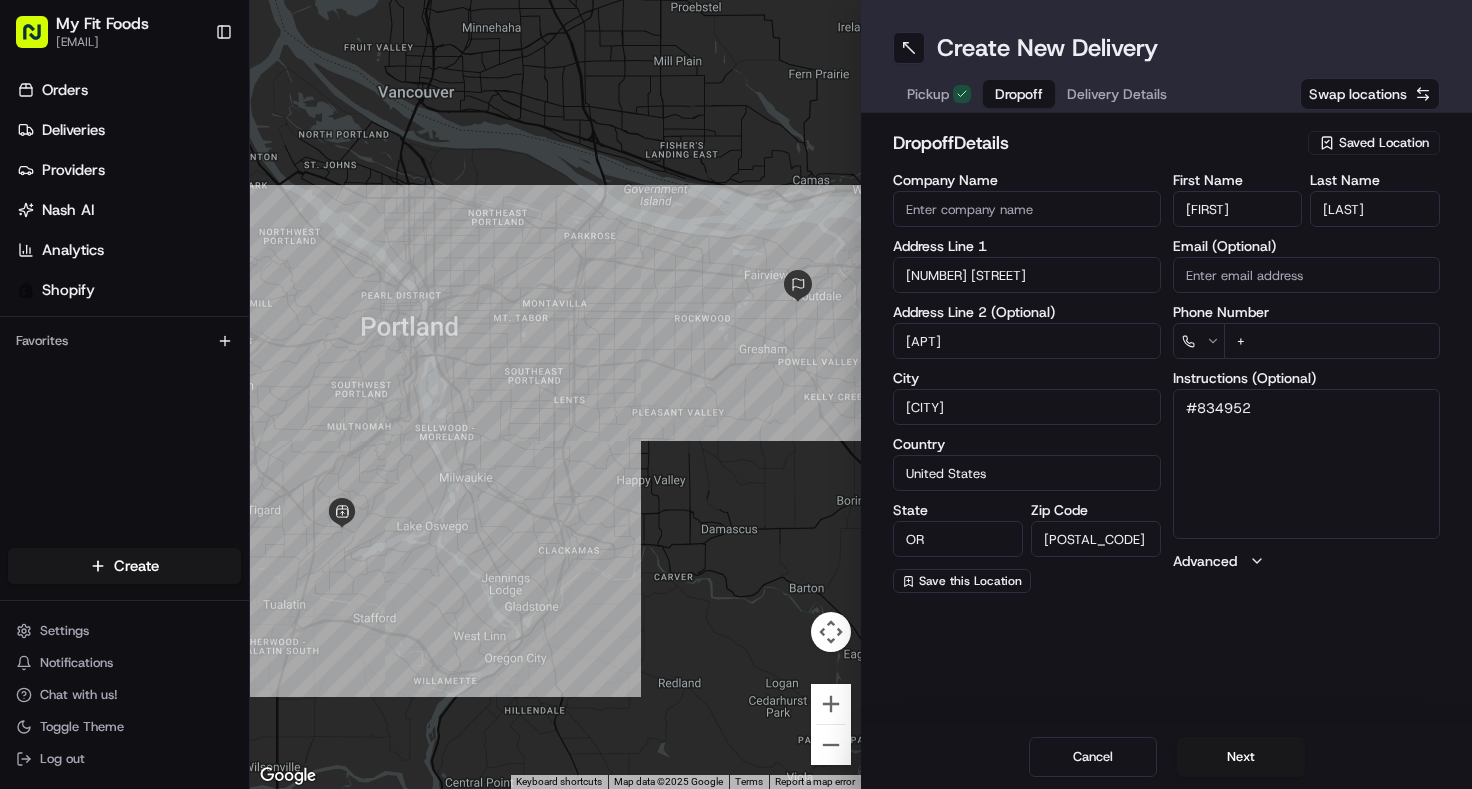click on "+" at bounding box center [1332, 341] 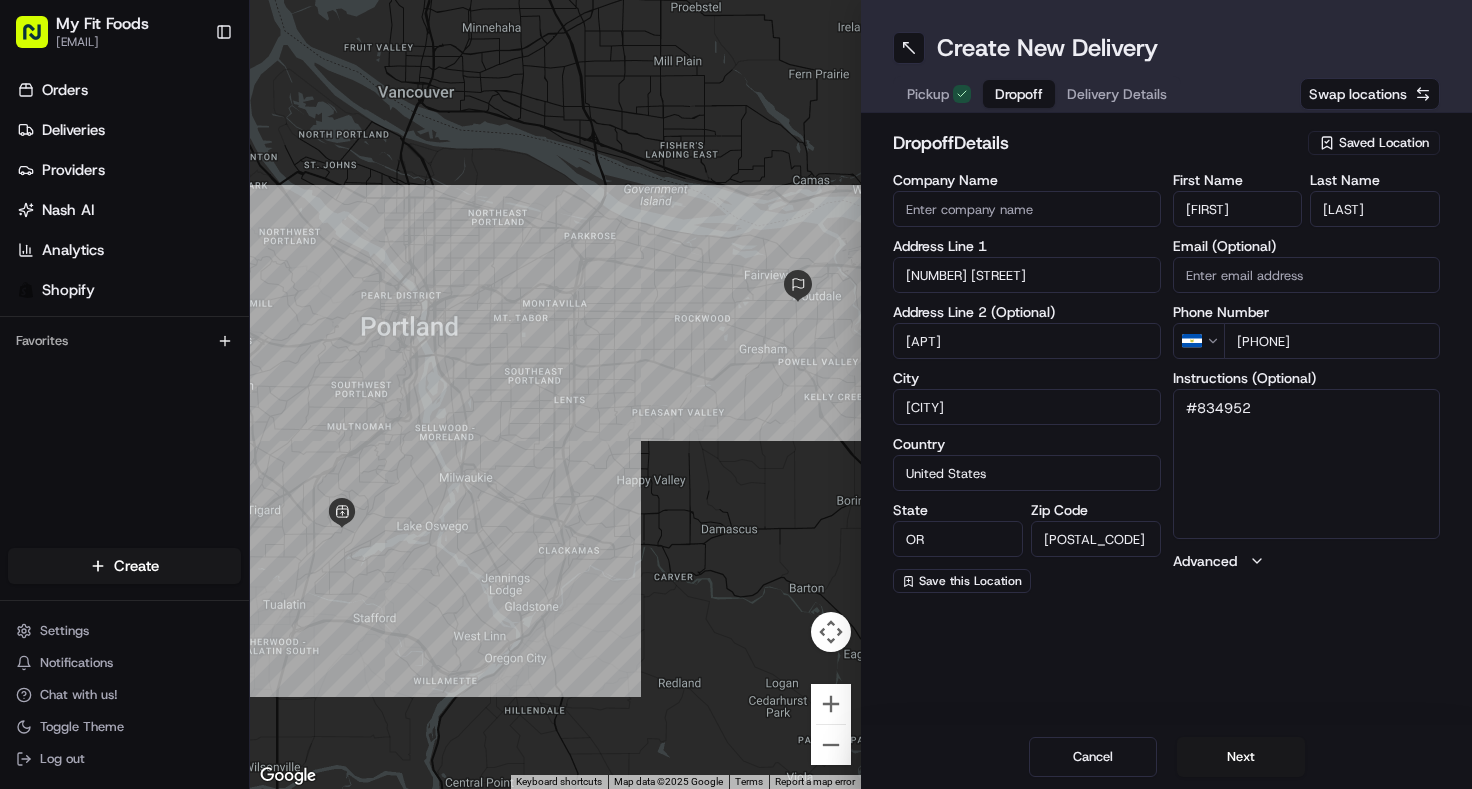 click on "[PHONE]" at bounding box center (1332, 341) 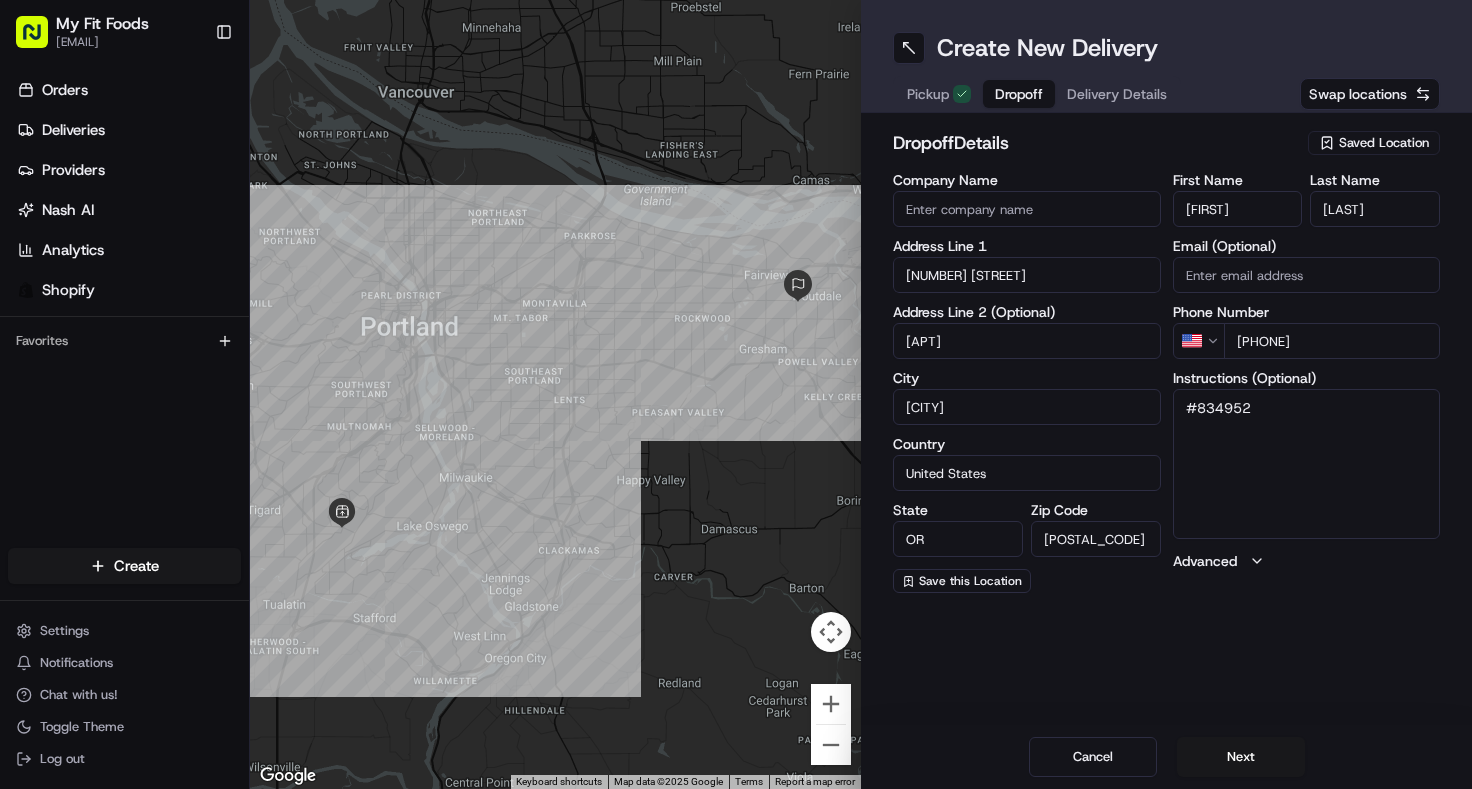 type on "[PHONE]" 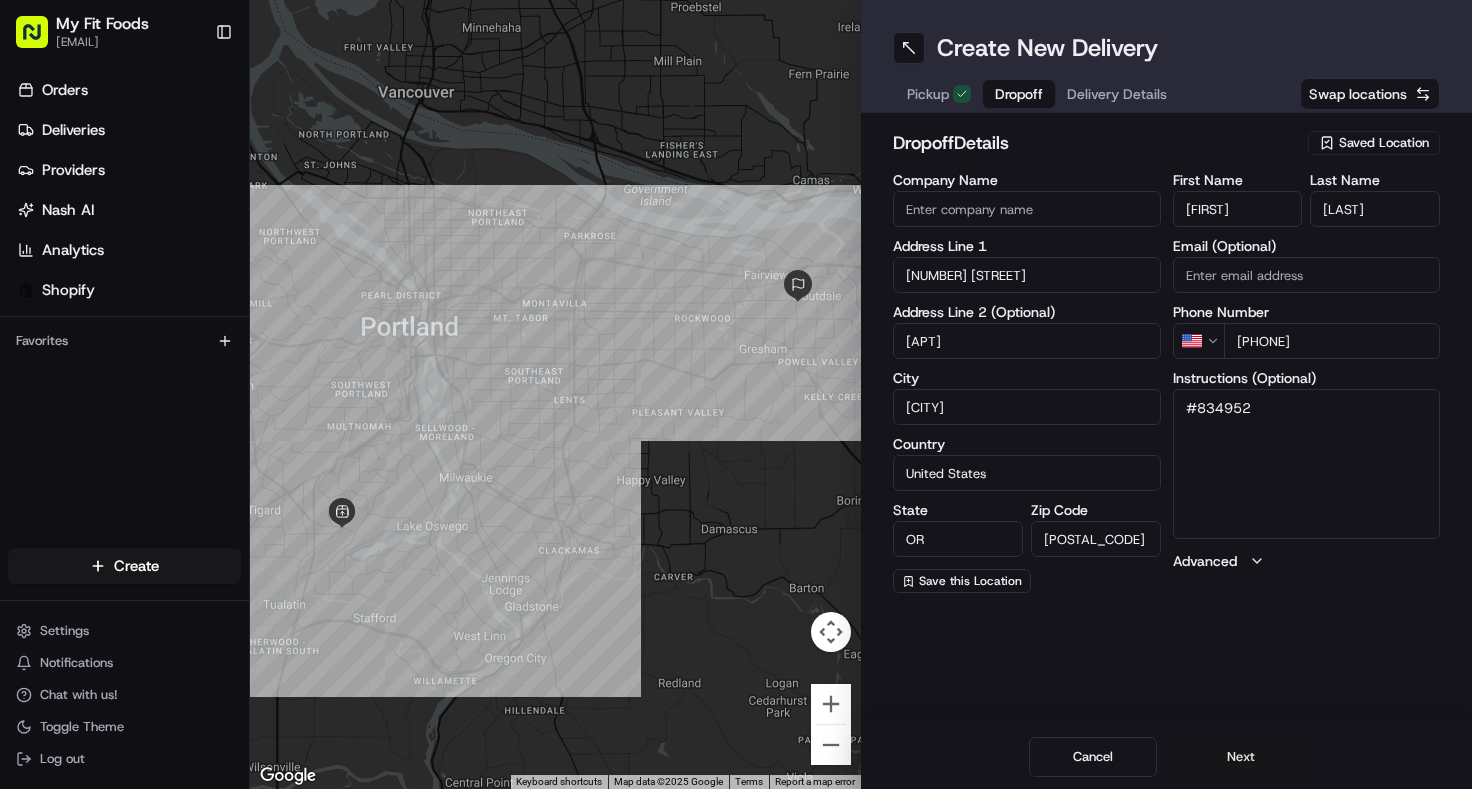 click on "Next" at bounding box center [1241, 757] 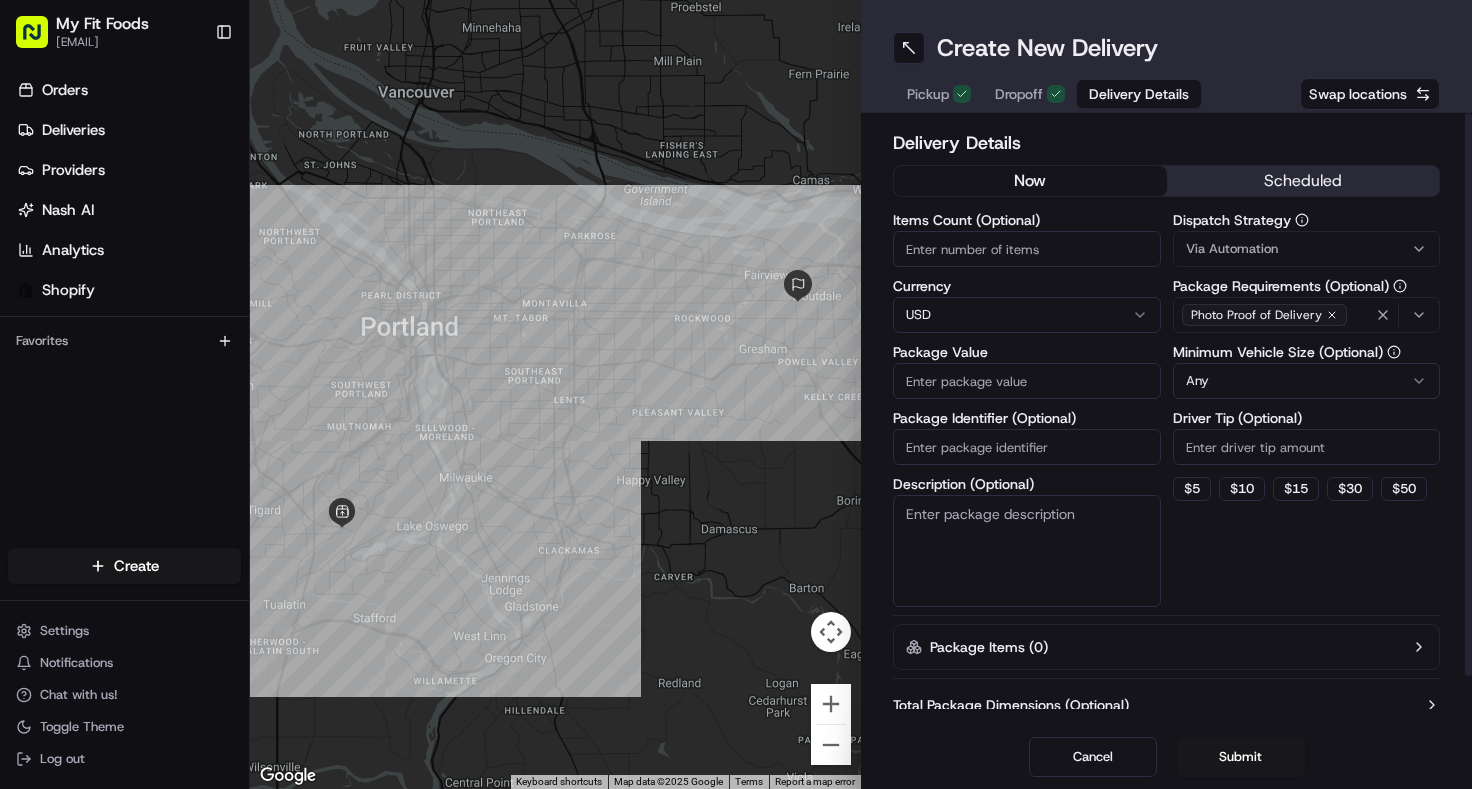 click on "Via Automation" at bounding box center [1232, 249] 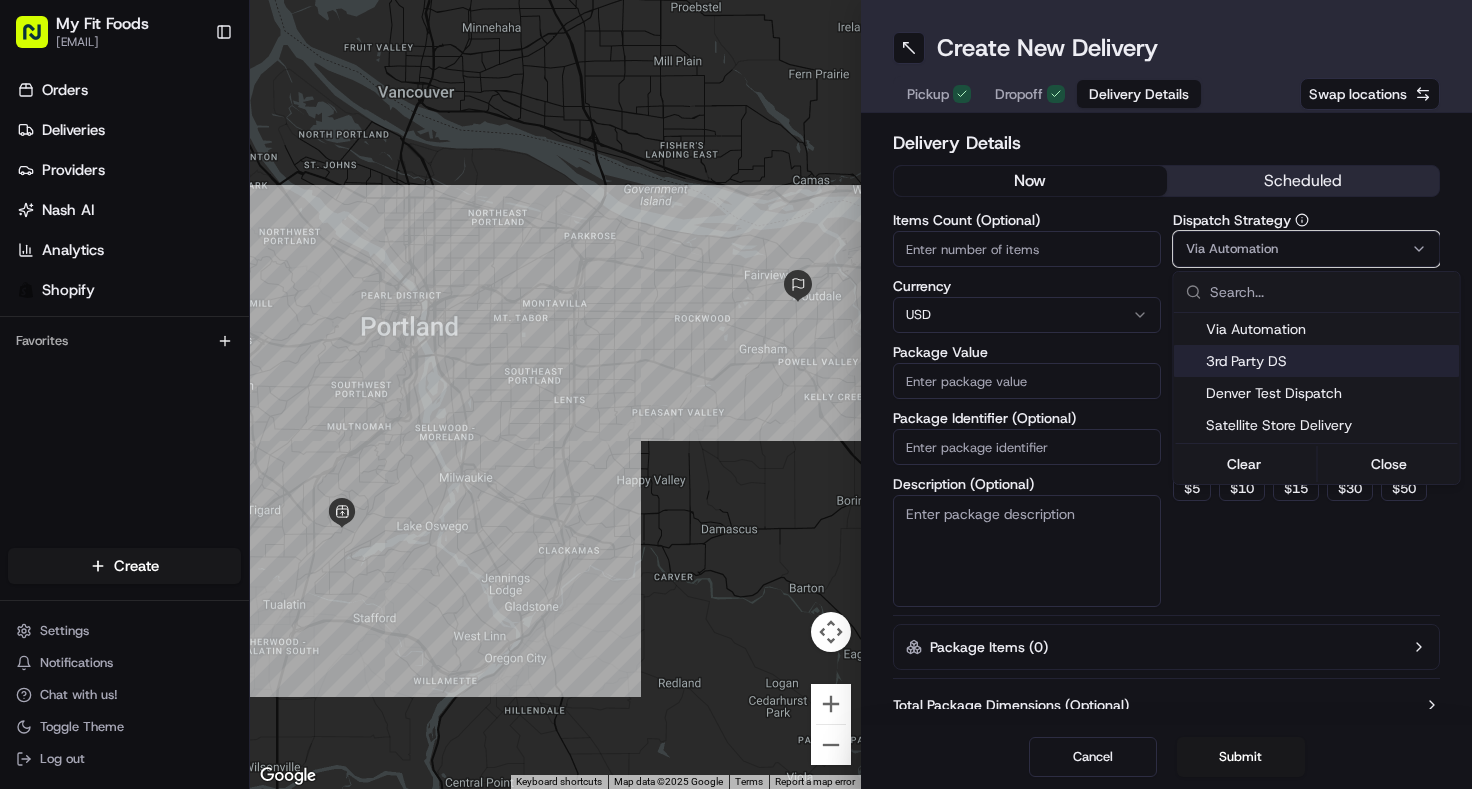 click on "3rd Party DS" at bounding box center [1329, 361] 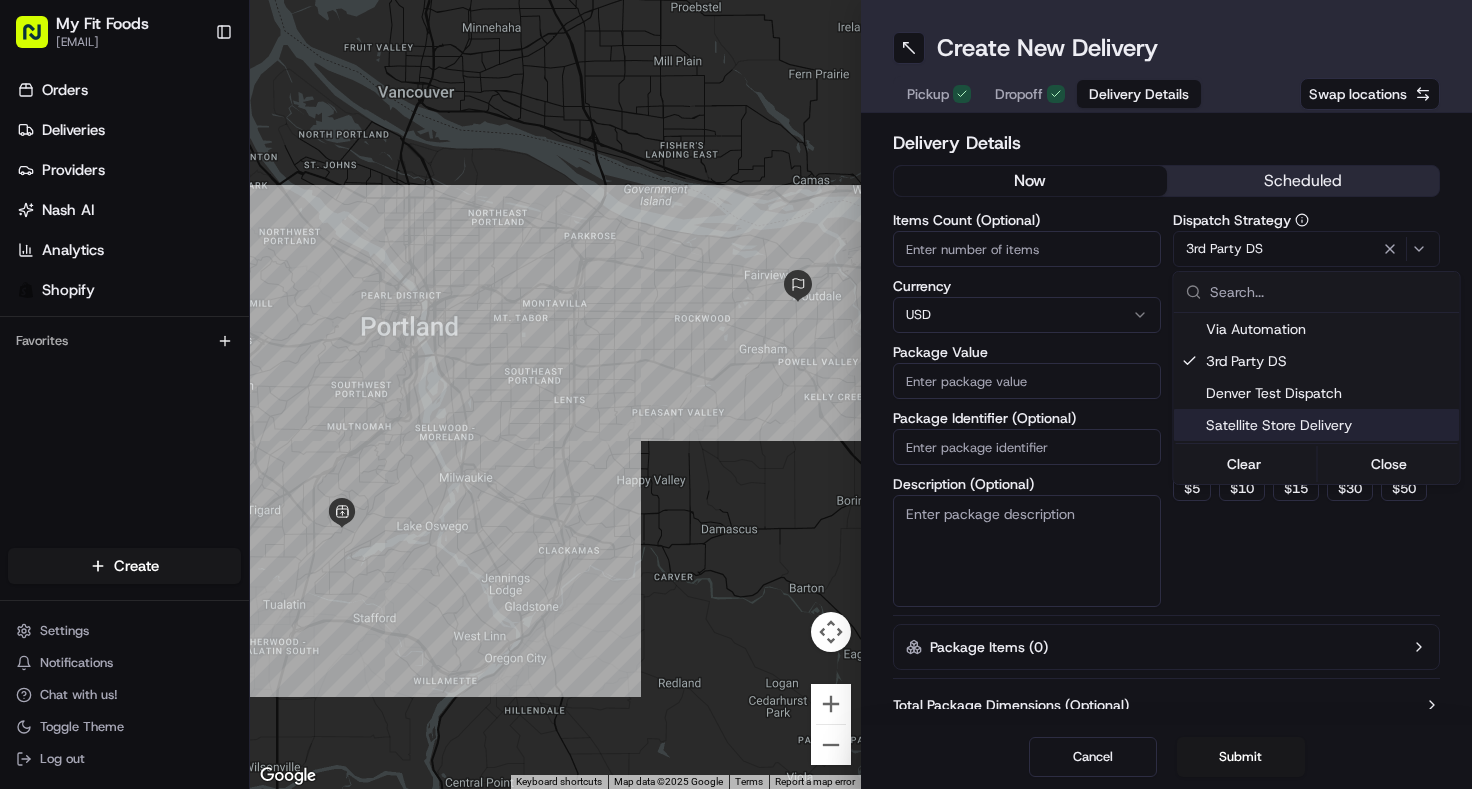 click on "My Fit Foods [EMAIL] Toggle Sidebar Orders Deliveries Providers Nash AI Analytics Shopify Favorites Main Menu Members & Organization Organization Users Roles Preferences Customization Tracking Orchestration Automations Dispatch Strategy Optimization Strategy Locations Pickup Locations Dropoff Locations Shifts Billing Billing Refund Requests Integrations Notification Triggers Webhooks API Keys Request Logs Create Settings Notifications Chat with us! Toggle Theme Log out ← Move left → Move right ↑ Move up ↓ Move down + Zoom in - Zoom out Home Jump left by 75% End Jump right by 75% Page Up Jump up by 75% Page Down Jump down by 75% Keyboard shortcuts Map Data Map data ©2025 Google Map data ©2025 Google 2 km  Click to toggle between metric and imperial units Terms Report a map error Create New Delivery Pickup Dropoff Delivery Details Swap locations Delivery Details now scheduled Items Count (Optional) Currency USD Package Value Package Identifier (Optional) 3rd Party DS $" at bounding box center (736, 394) 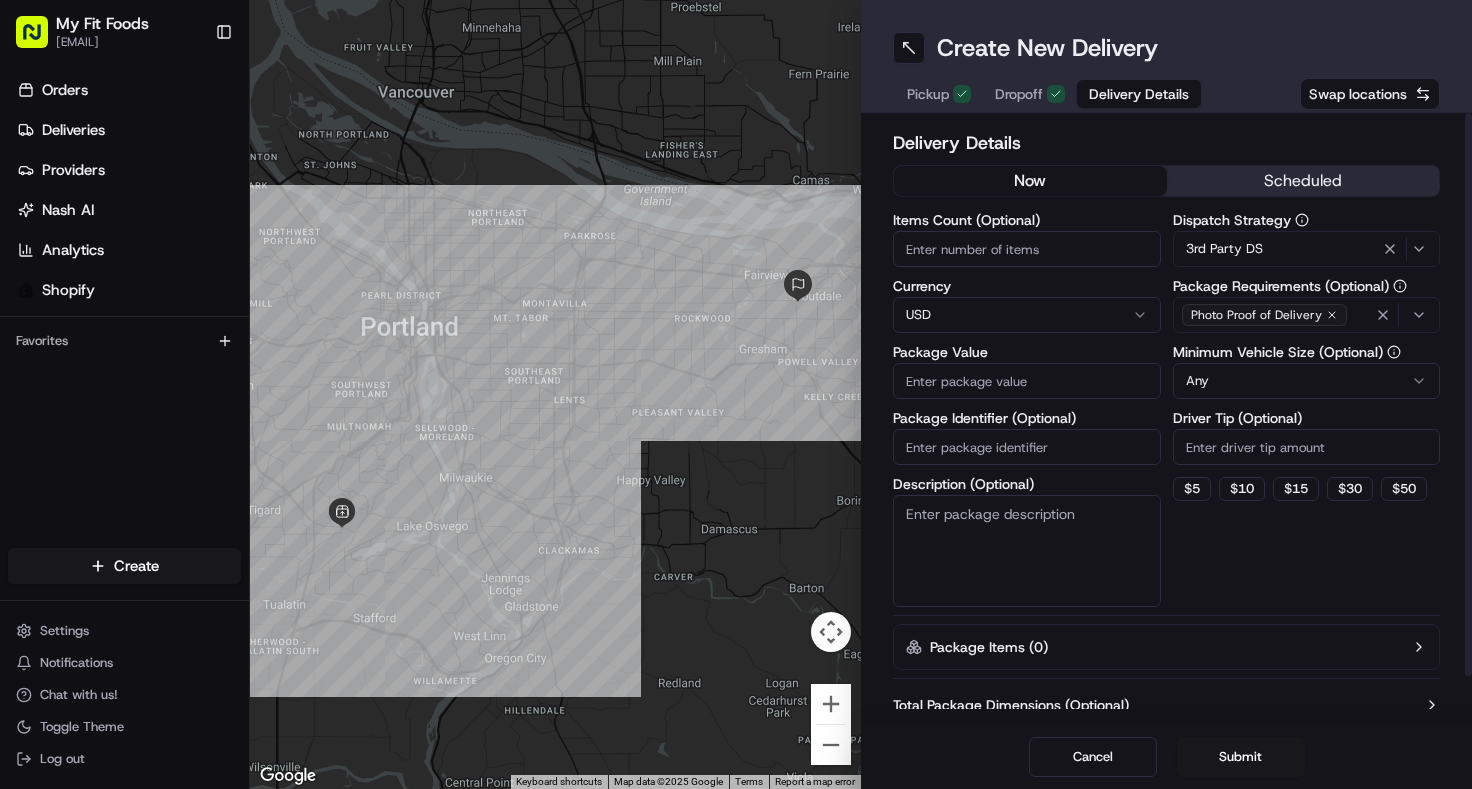 click on "Description (Optional)" at bounding box center (1027, 551) 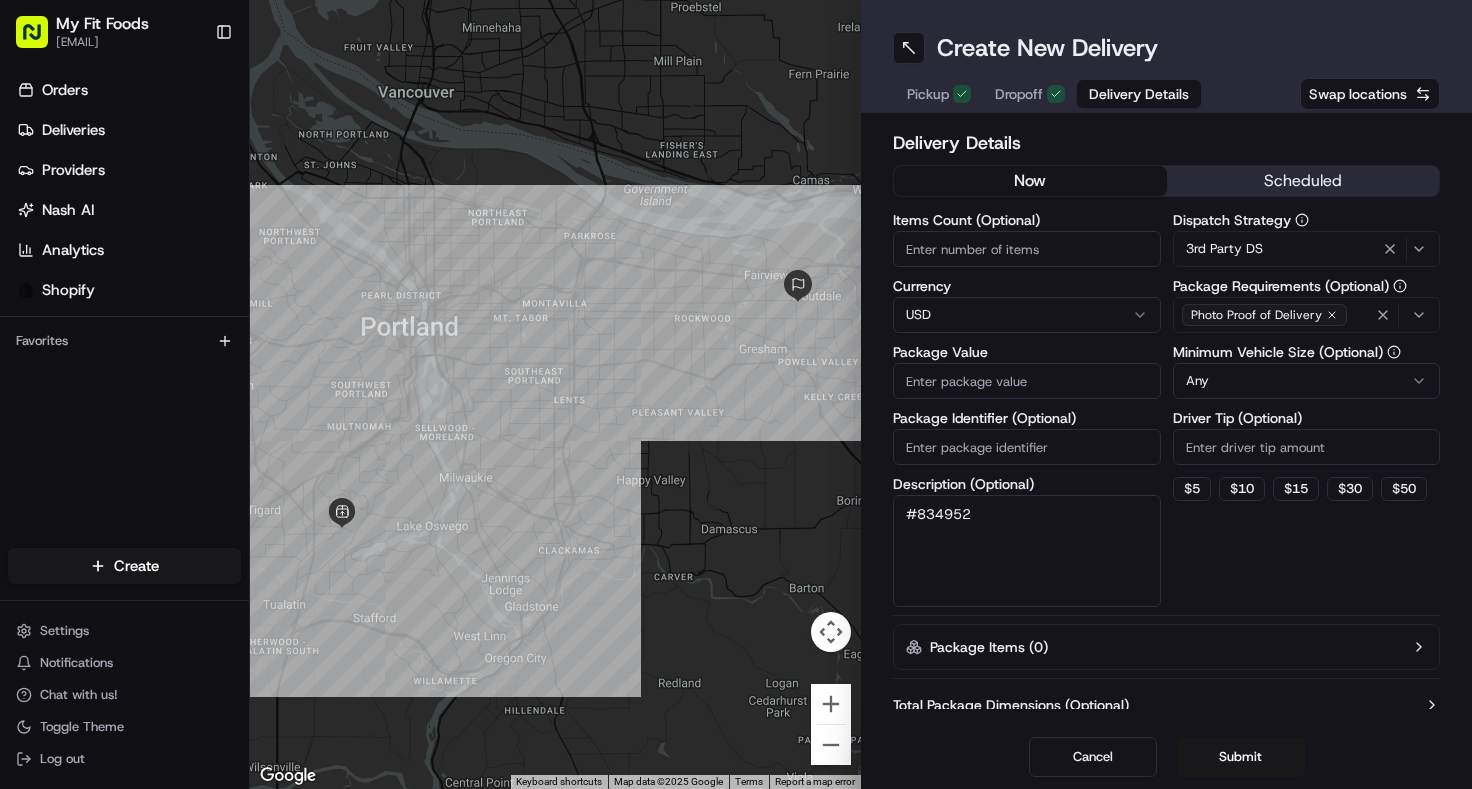 type on "#834952" 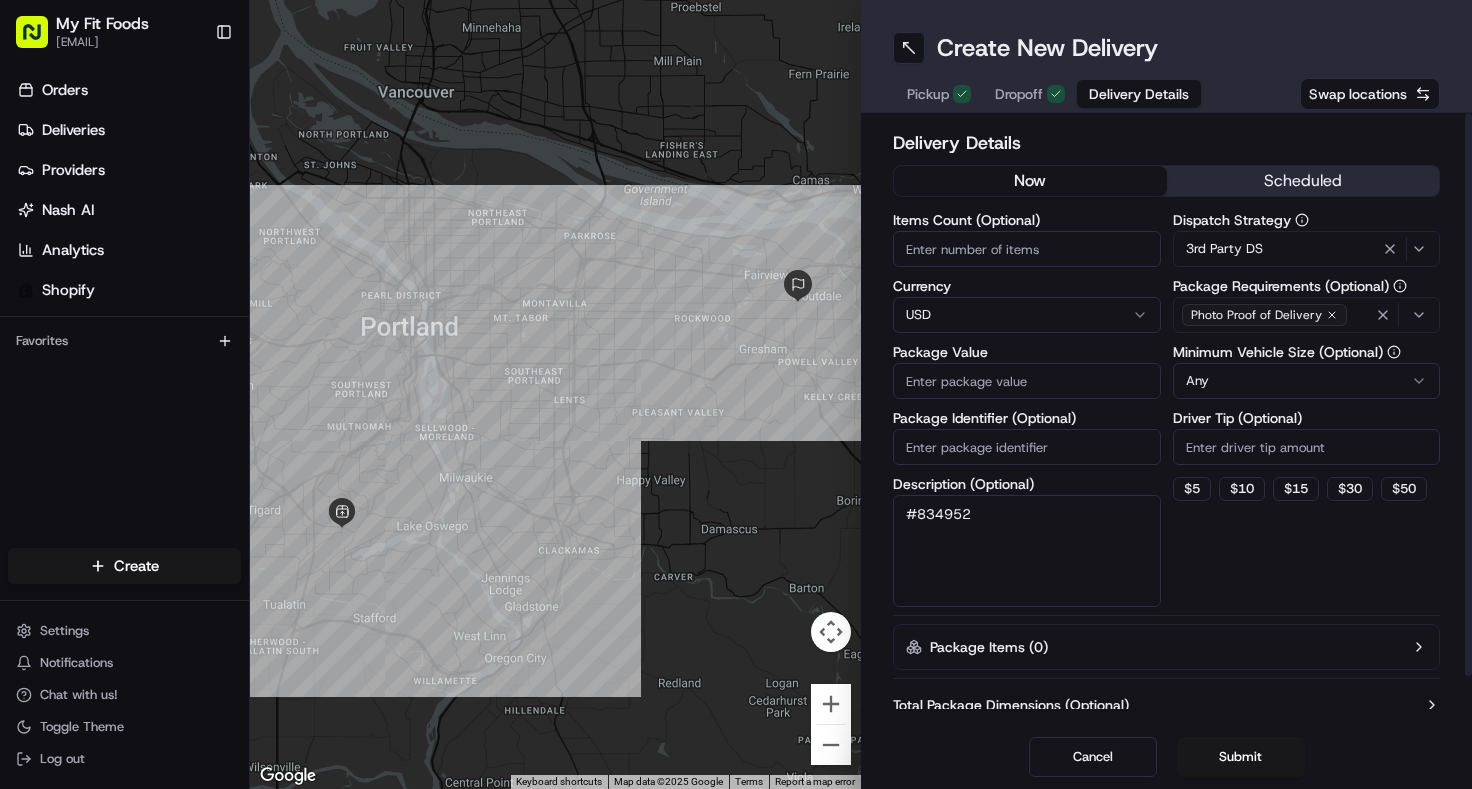 click on "Items Count (Optional)" at bounding box center [1027, 249] 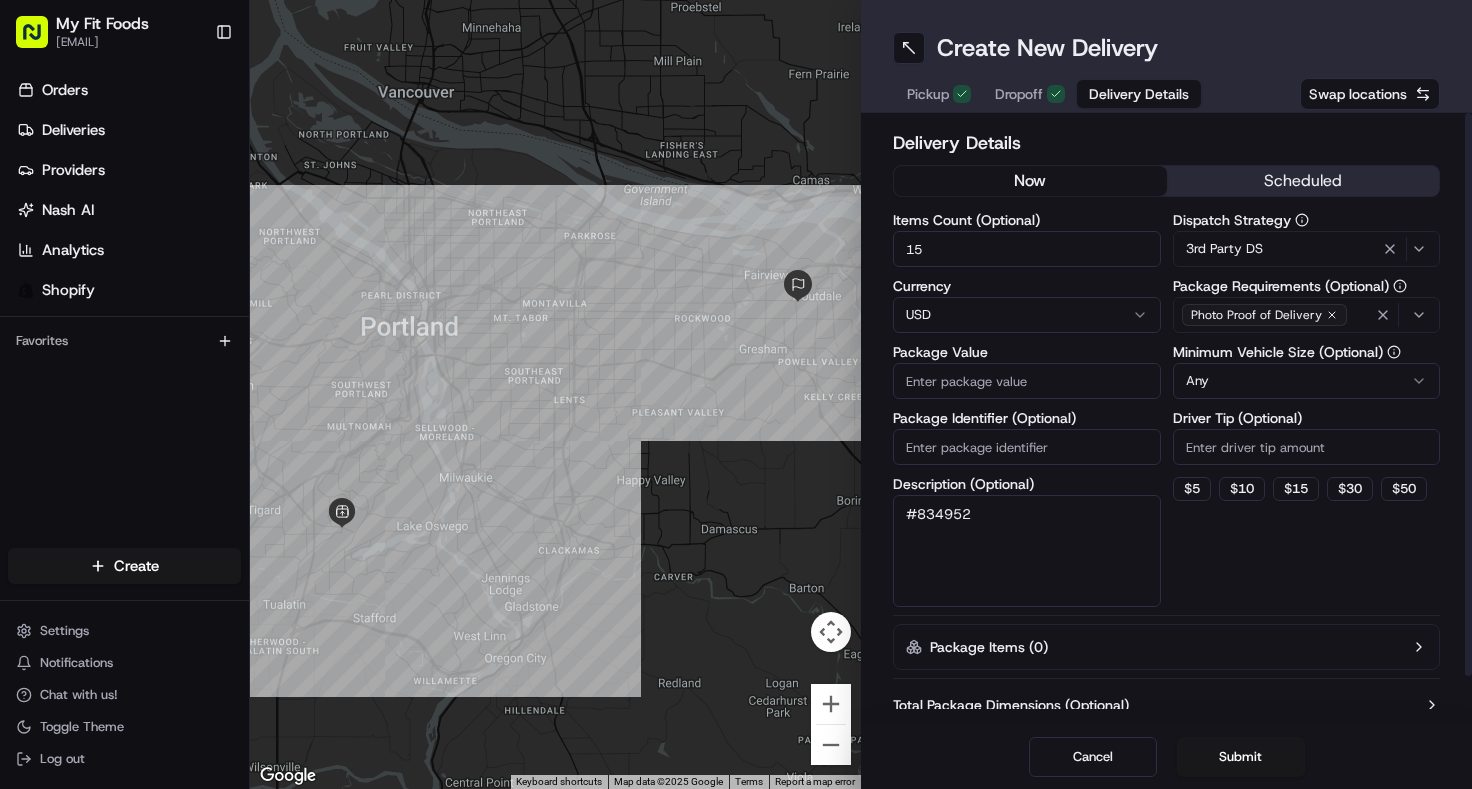 type on "15" 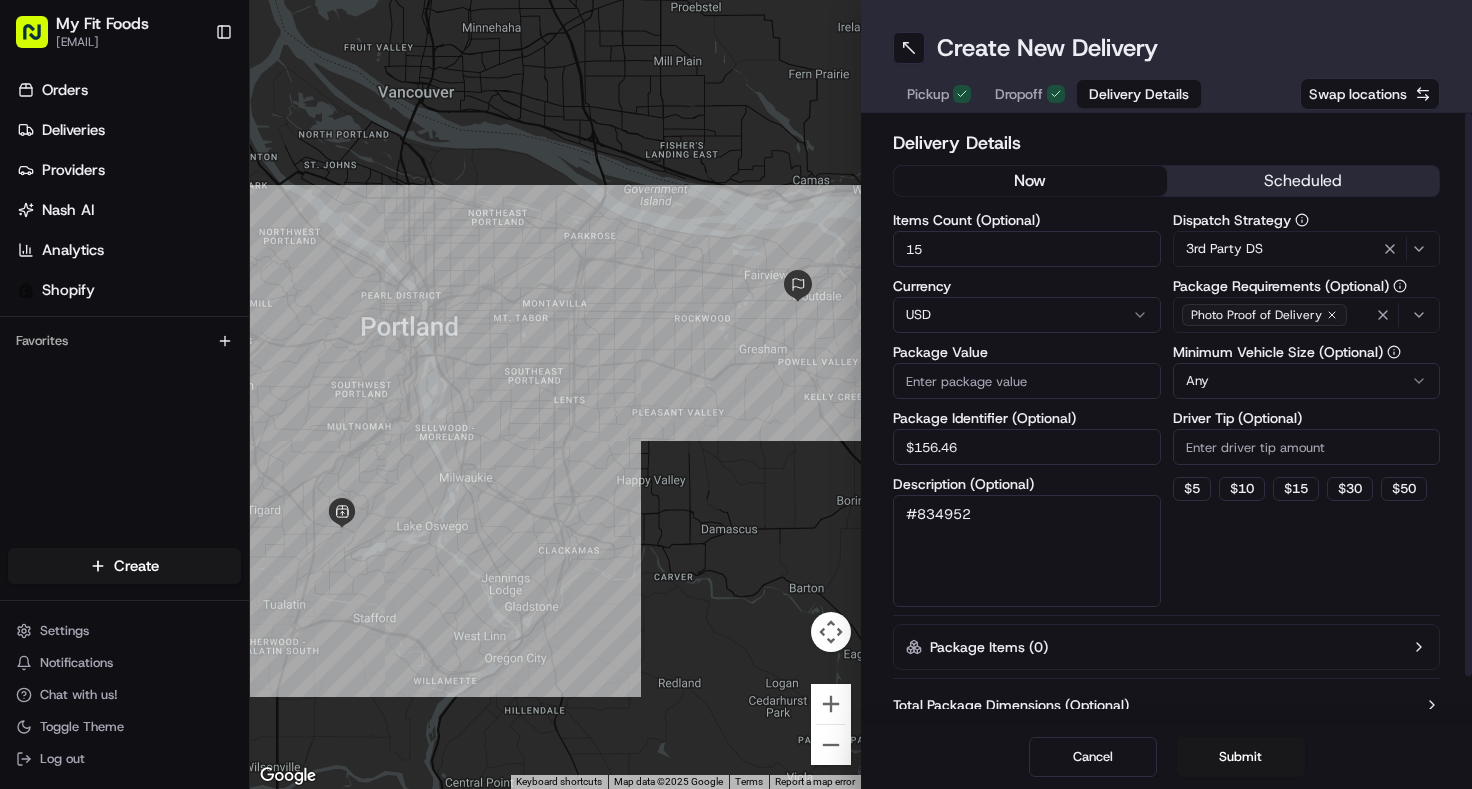drag, startPoint x: 995, startPoint y: 454, endPoint x: 887, endPoint y: 454, distance: 108 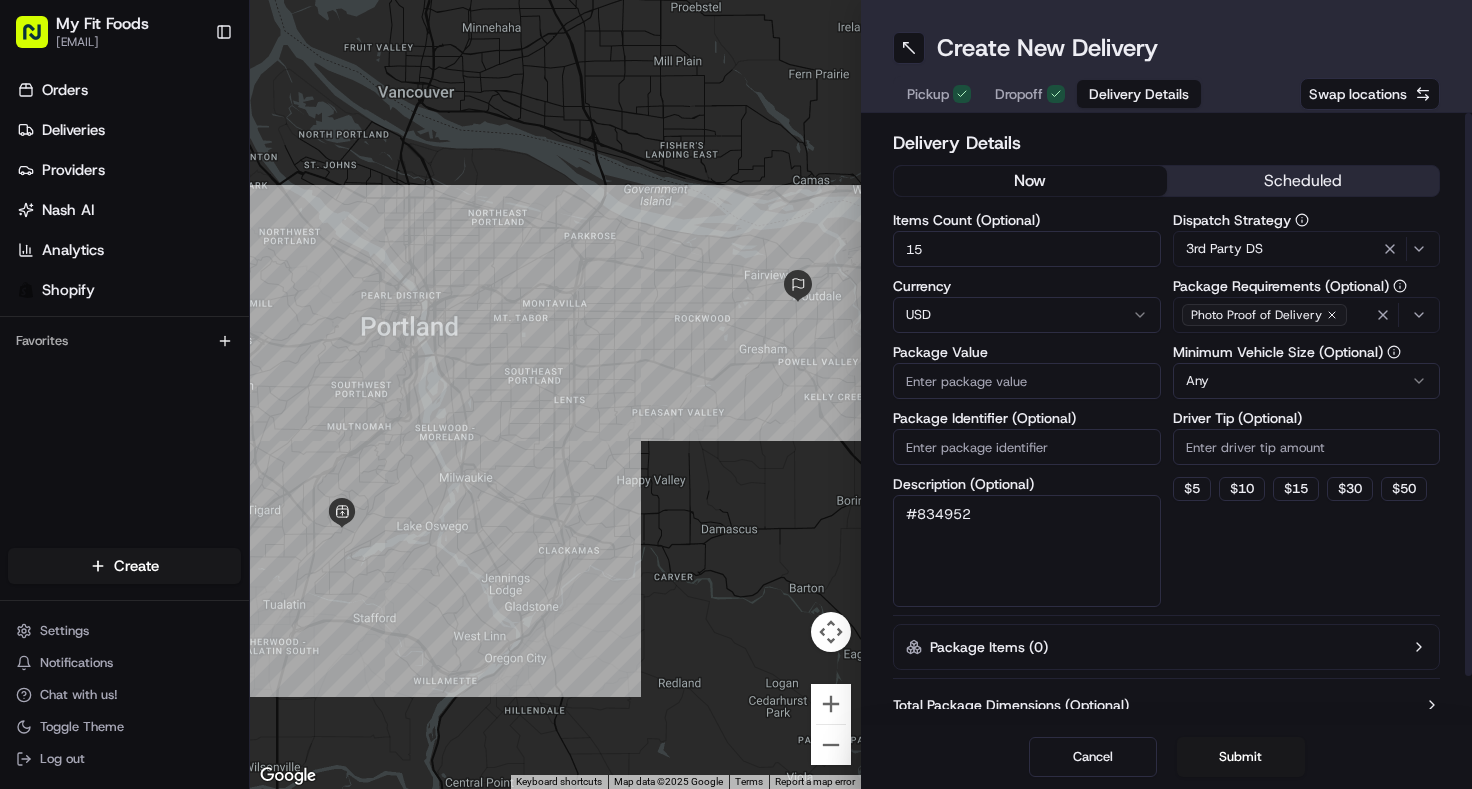 click on "Package Value" at bounding box center [1027, 381] 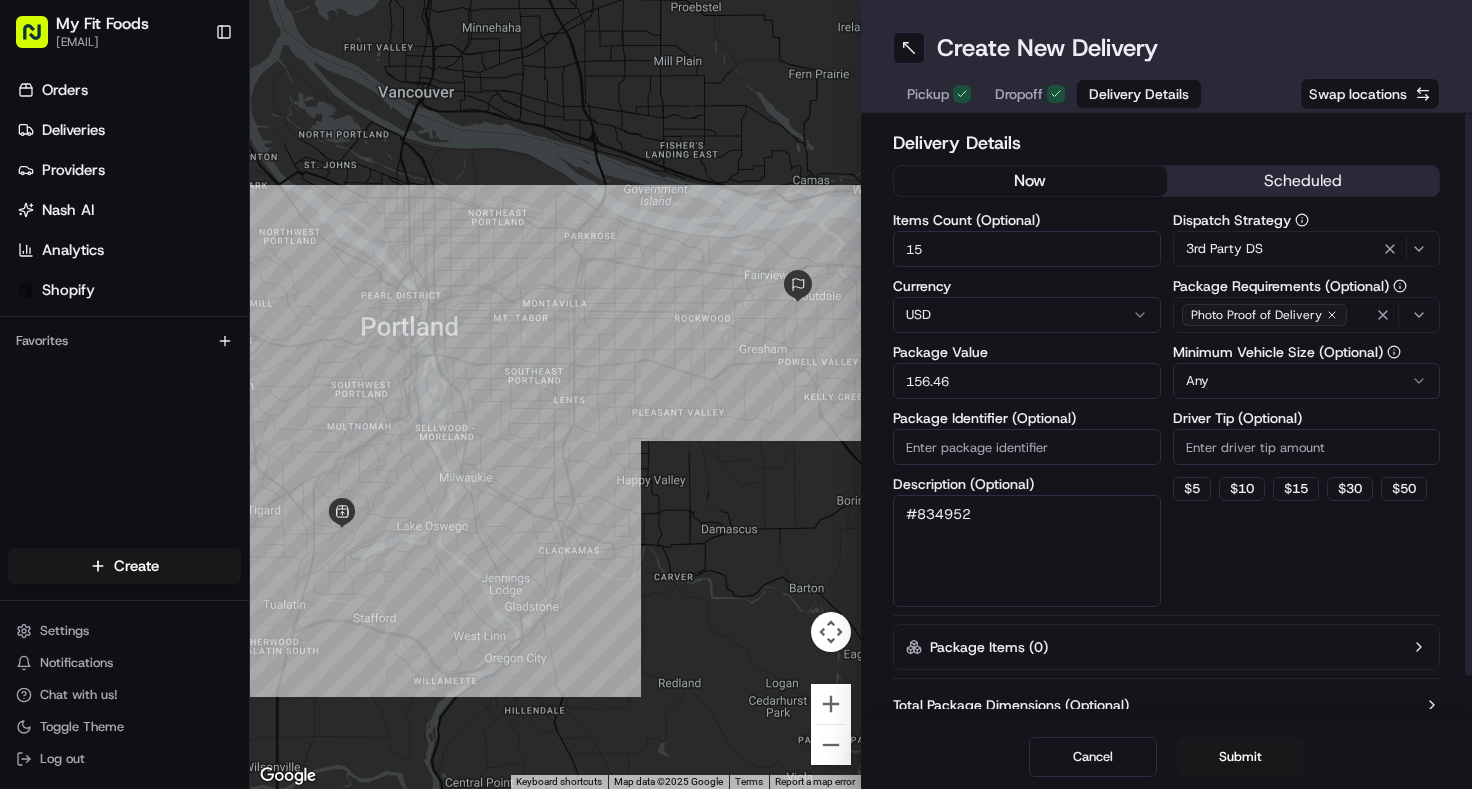 type on "156.46" 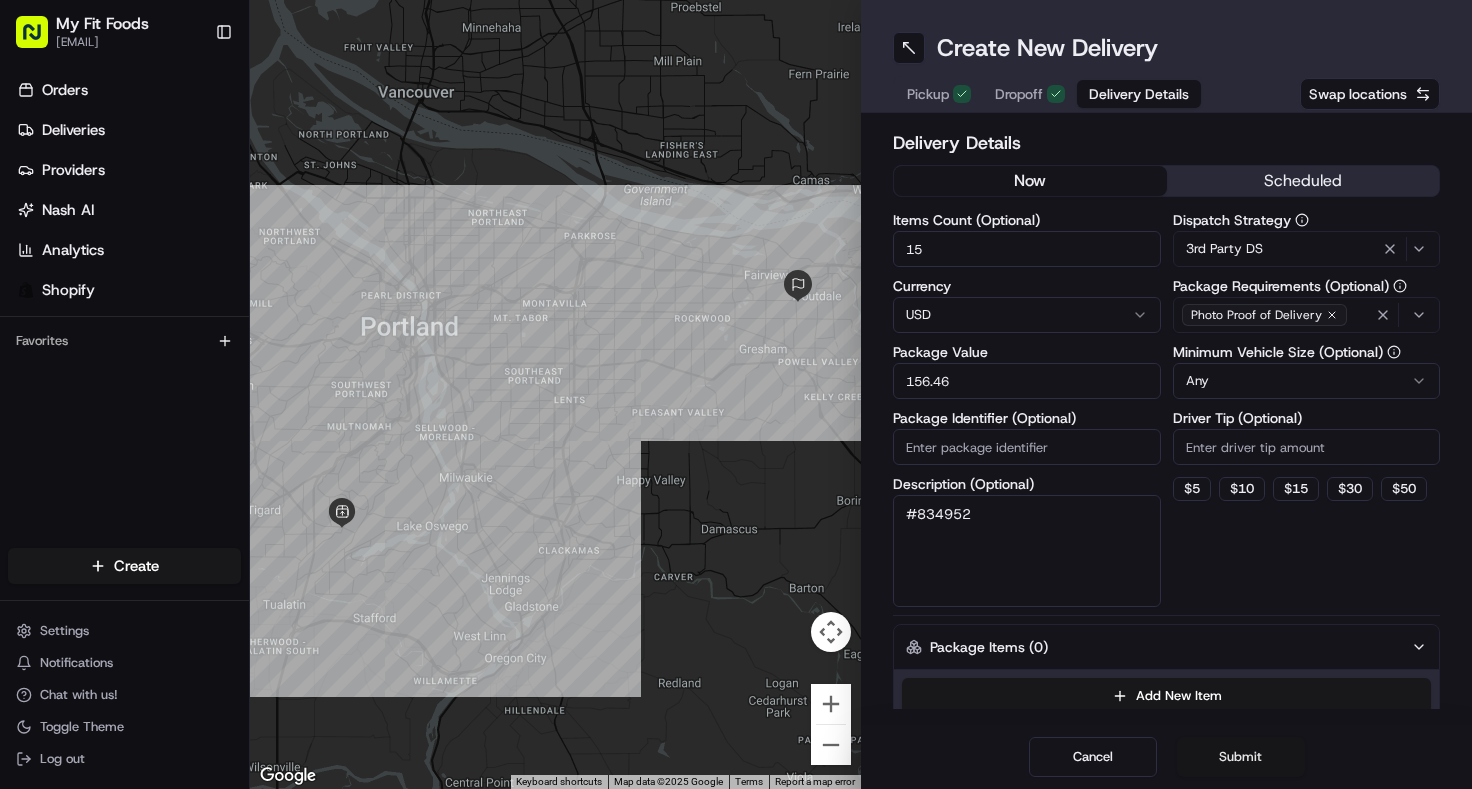 click on "Submit" at bounding box center (1241, 757) 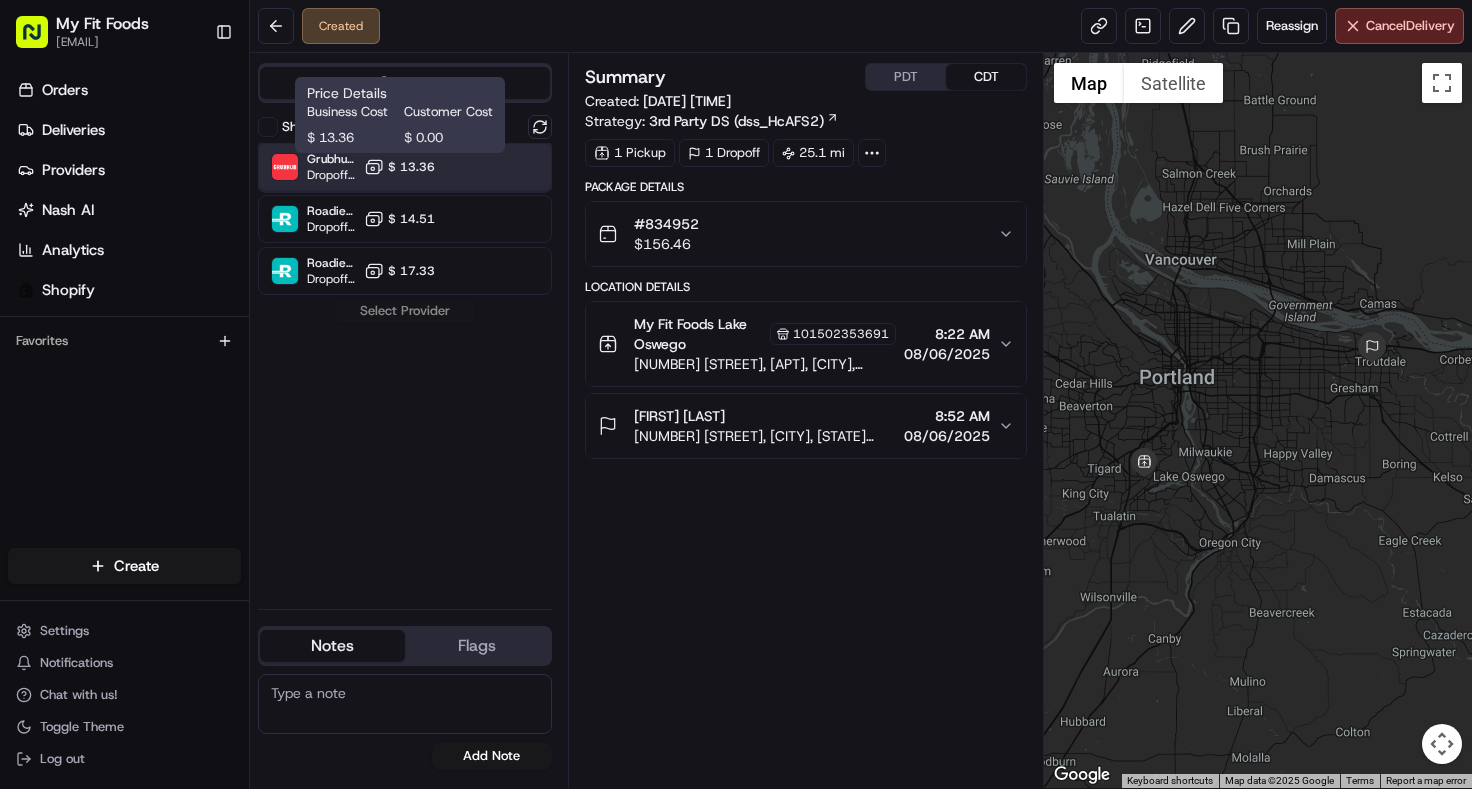 click on "Grubhub (MFF) Dropoff ETA   57 minutes $   13.36" at bounding box center [405, 167] 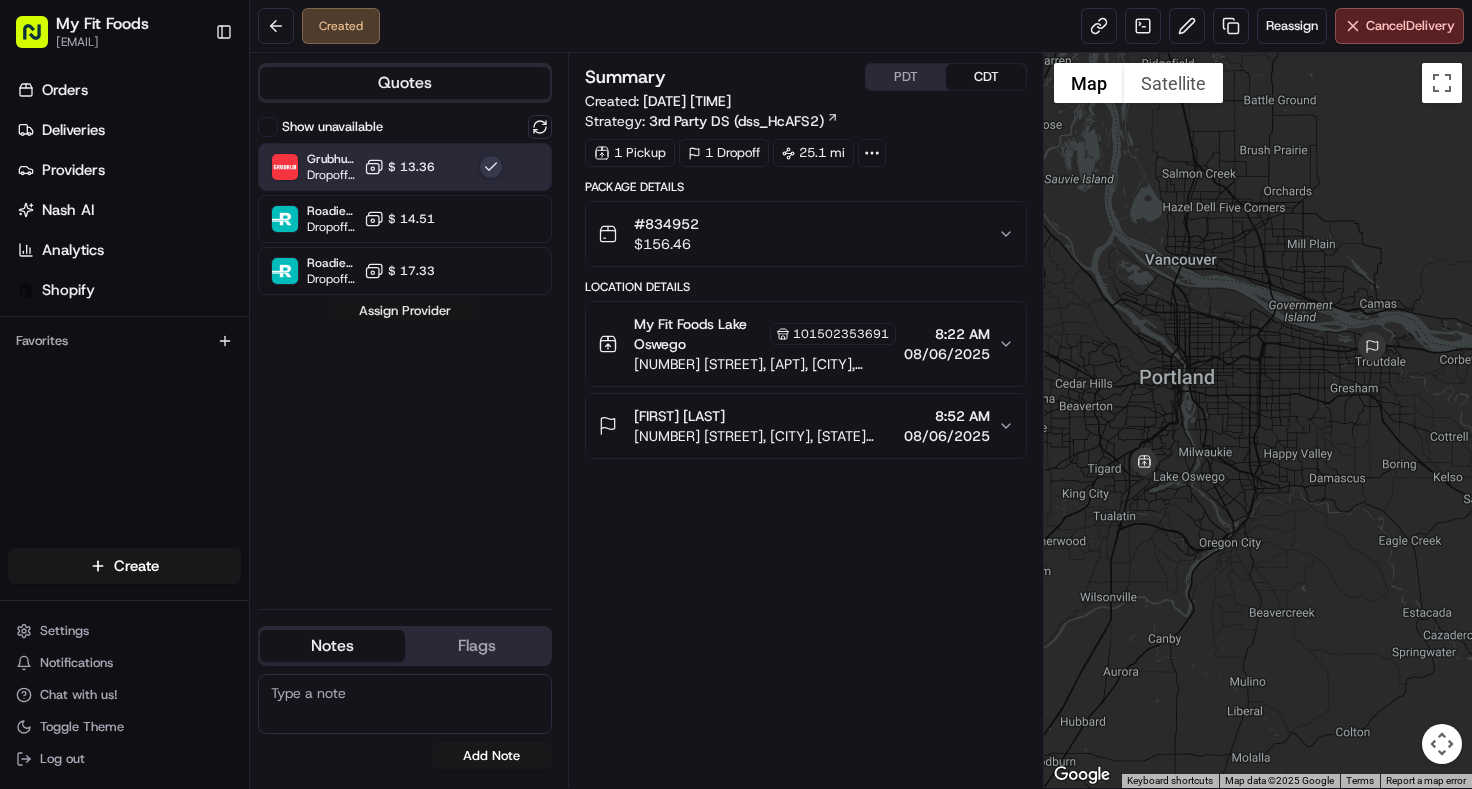 click on "Assign Provider" at bounding box center (405, 311) 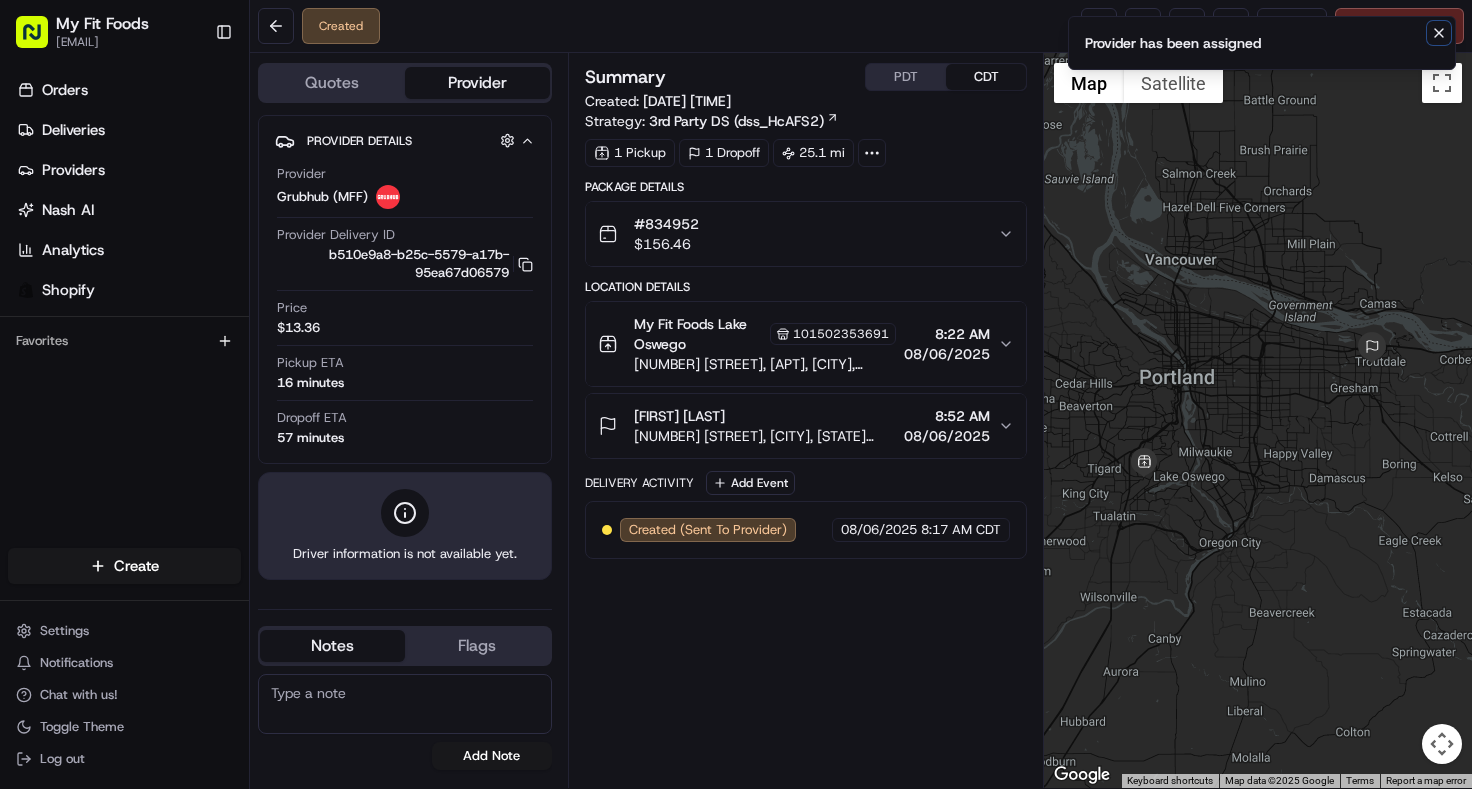 click 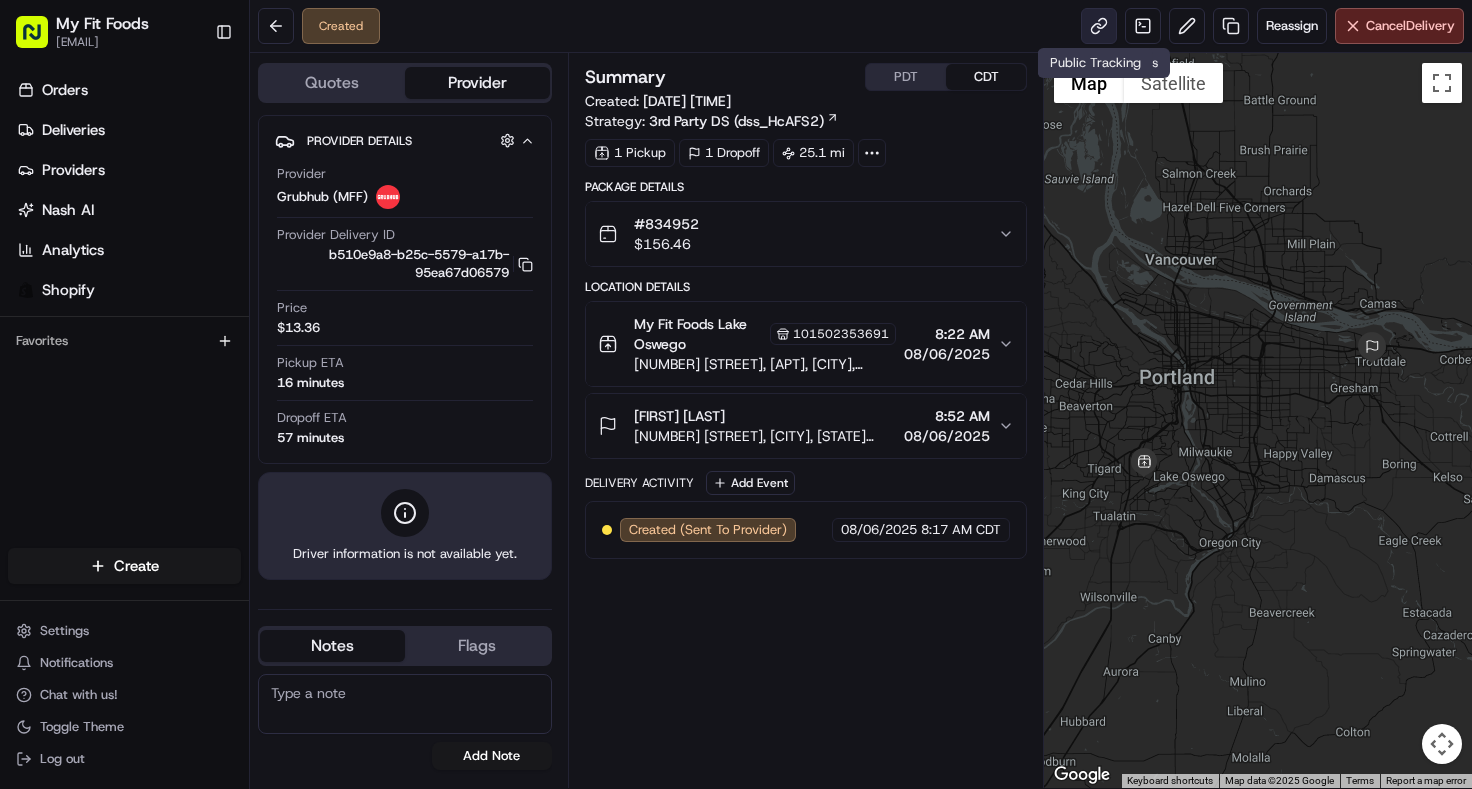click at bounding box center (1099, 26) 